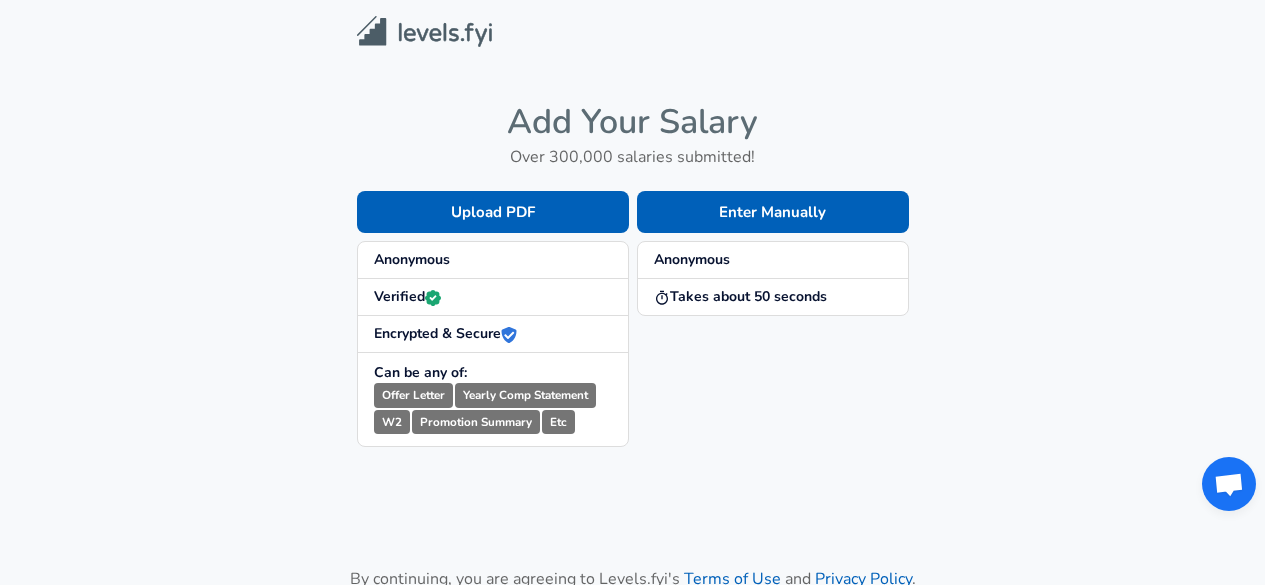 scroll, scrollTop: 0, scrollLeft: 0, axis: both 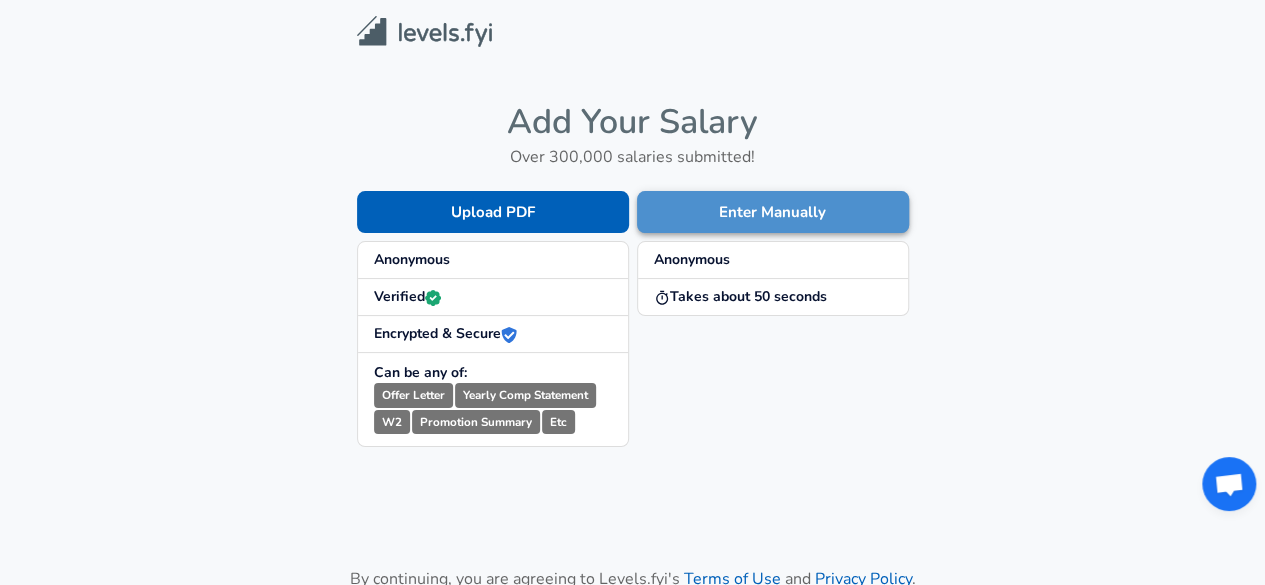 click on "Enter Manually" at bounding box center [773, 212] 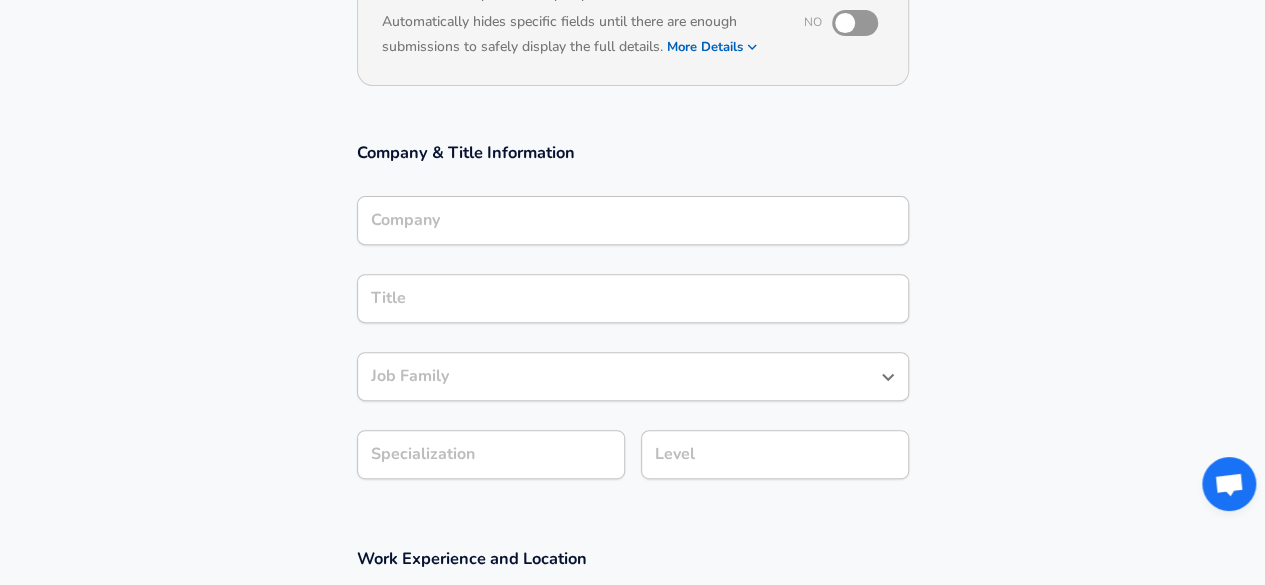 scroll, scrollTop: 258, scrollLeft: 0, axis: vertical 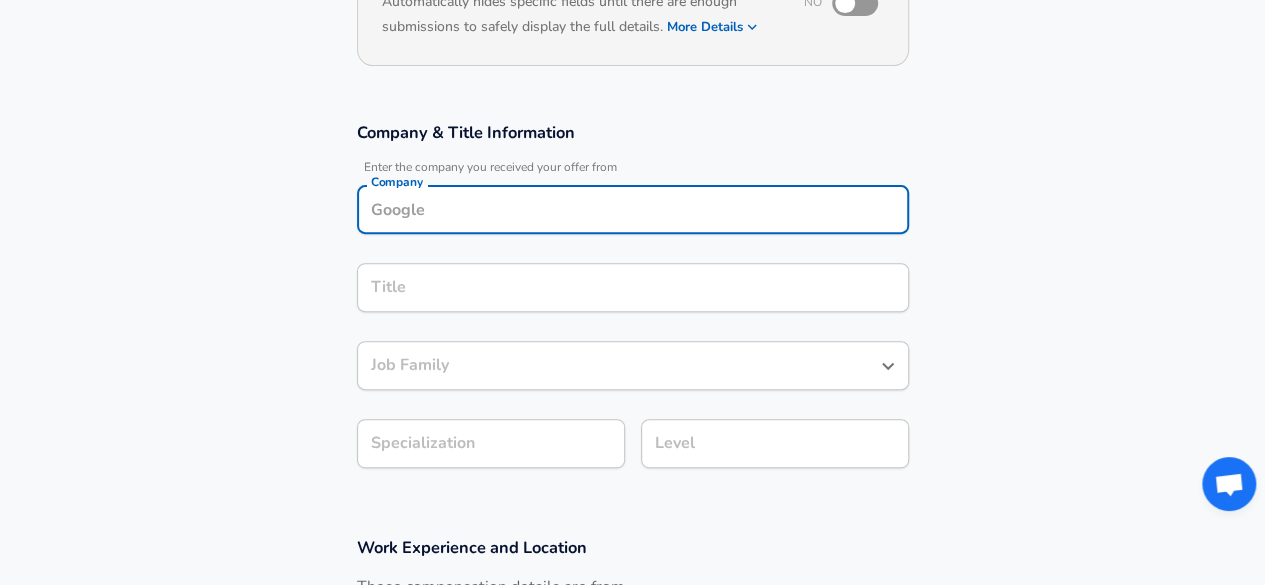 click on "Company" at bounding box center (633, 209) 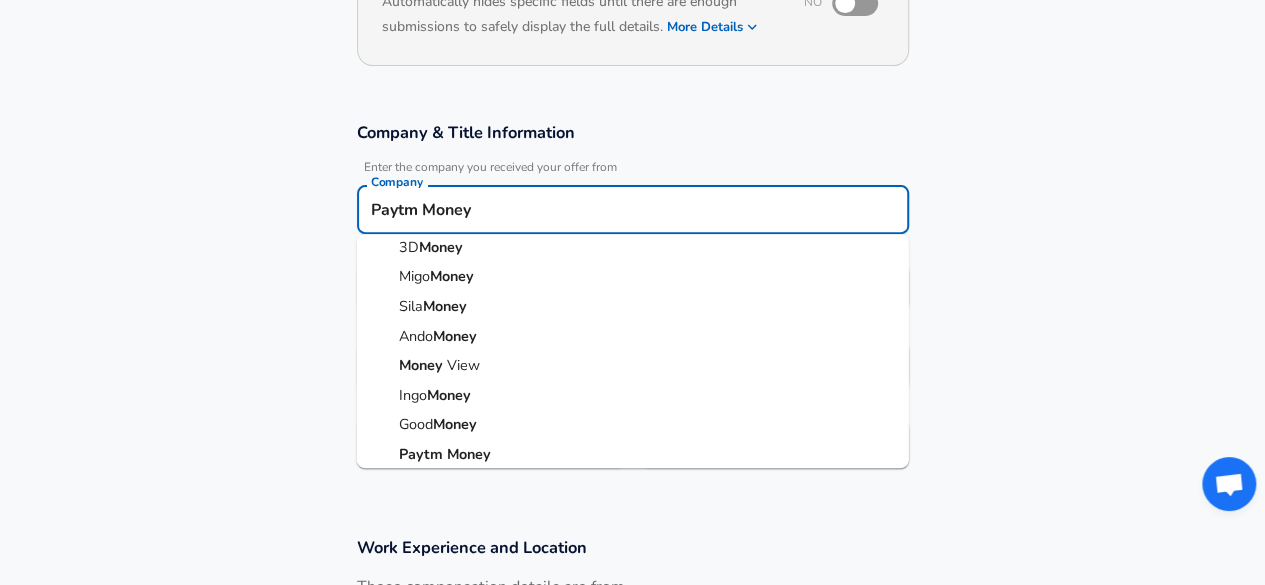 scroll, scrollTop: 107, scrollLeft: 0, axis: vertical 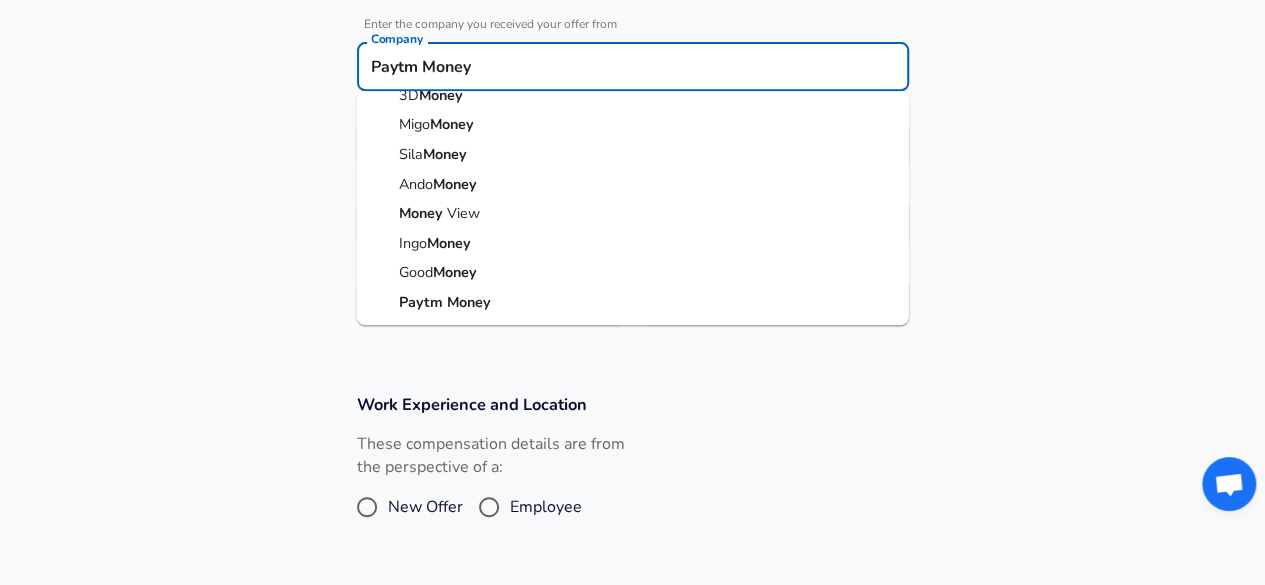 click on "[COMPANY]     [COMPANY]" at bounding box center (633, 303) 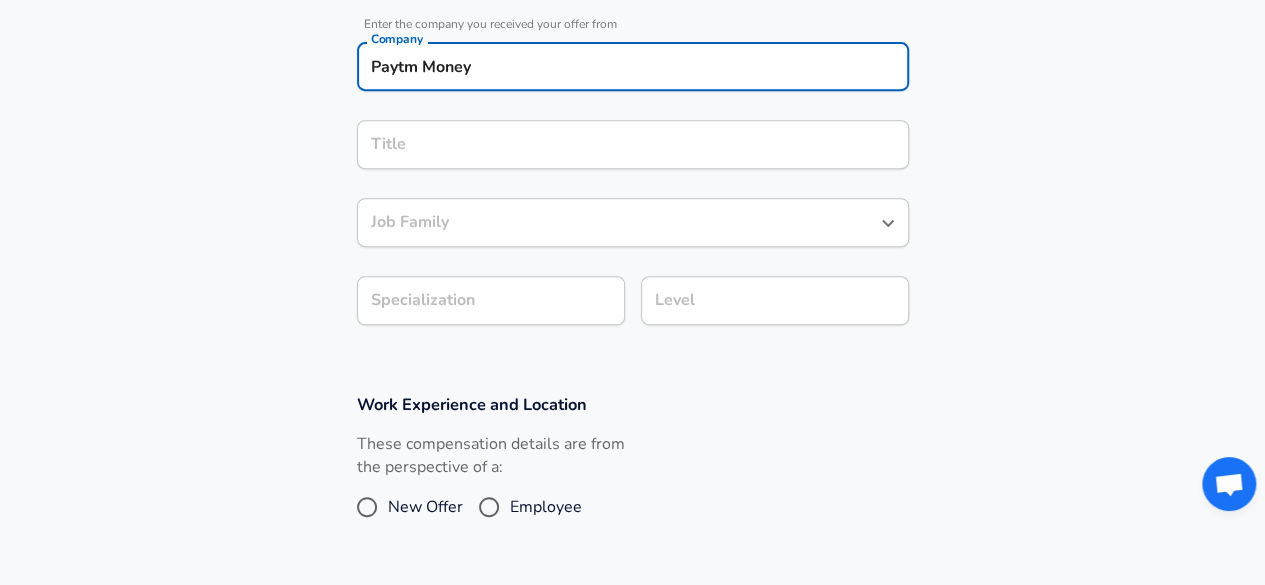 type on "Paytm Money" 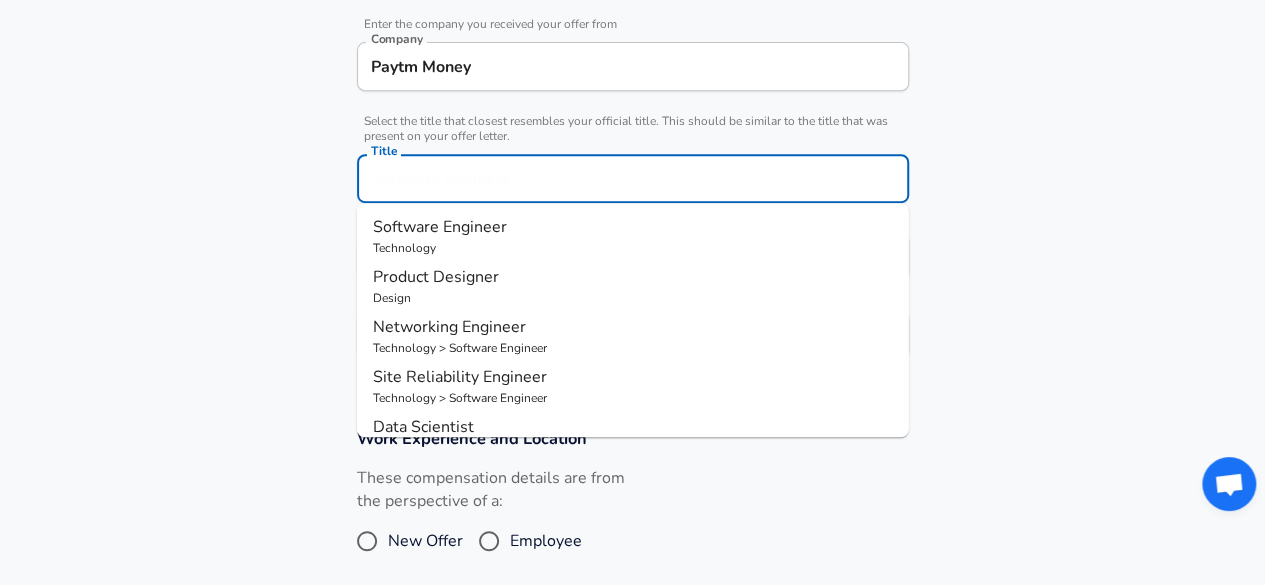 scroll, scrollTop: 441, scrollLeft: 0, axis: vertical 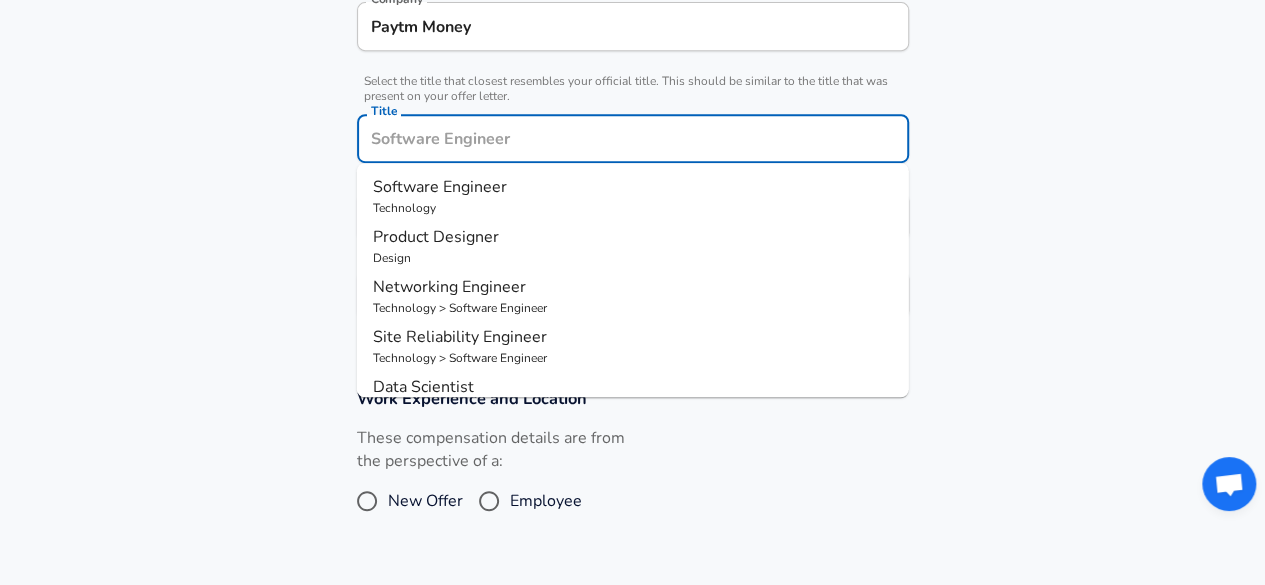 click on "Title" at bounding box center [633, 138] 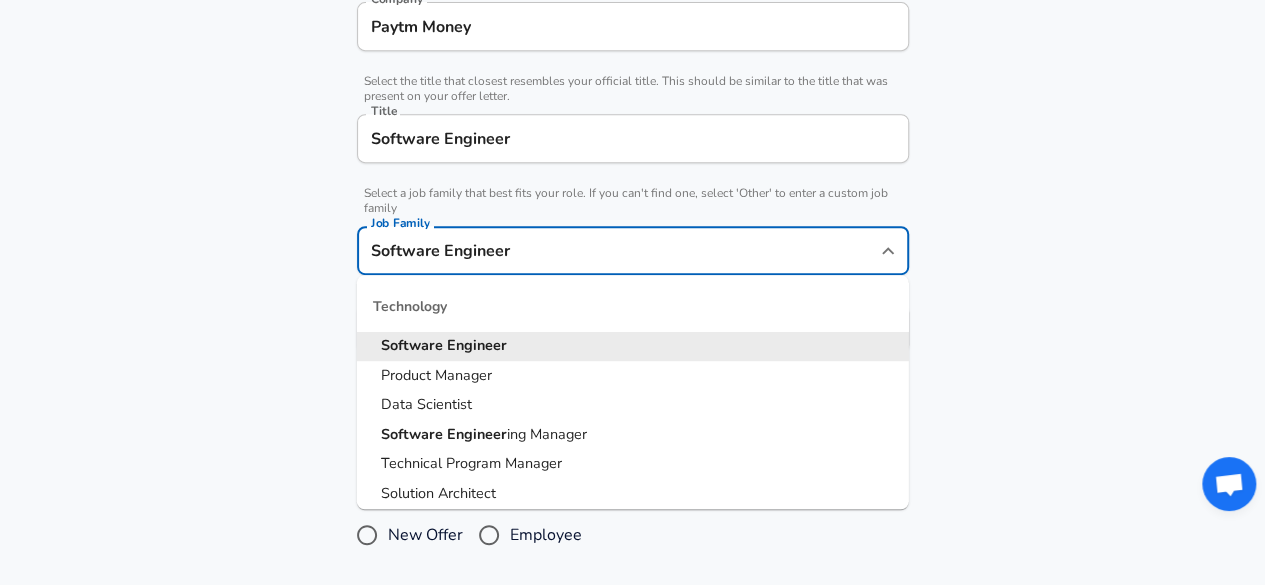 scroll, scrollTop: 481, scrollLeft: 0, axis: vertical 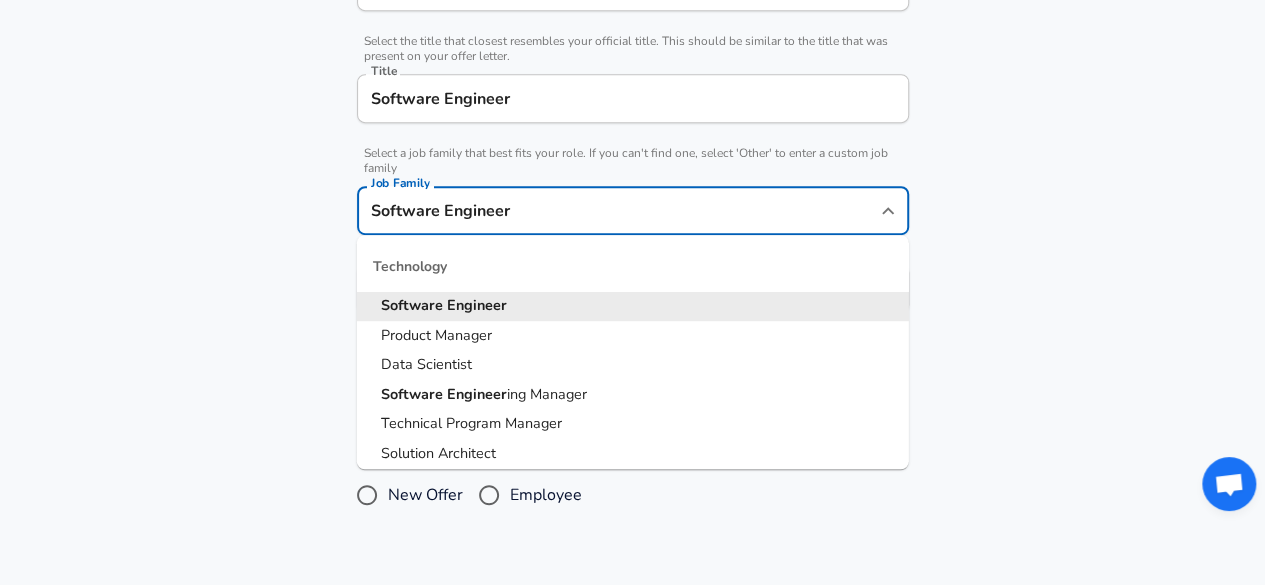 click on "Software Engineer" at bounding box center (618, 210) 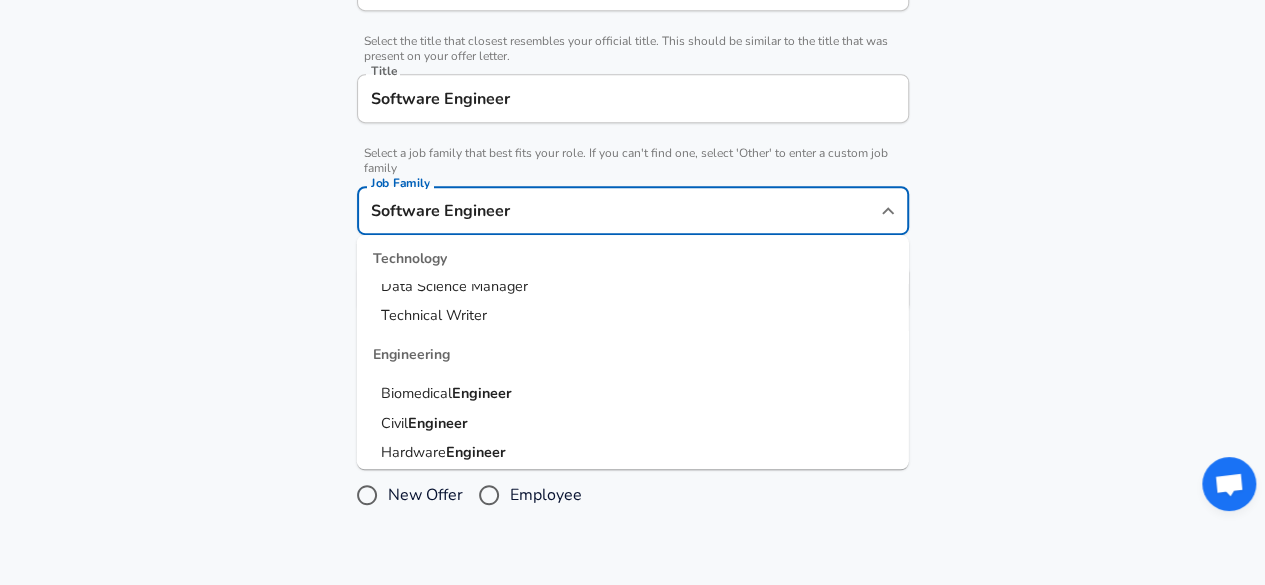 scroll, scrollTop: 264, scrollLeft: 0, axis: vertical 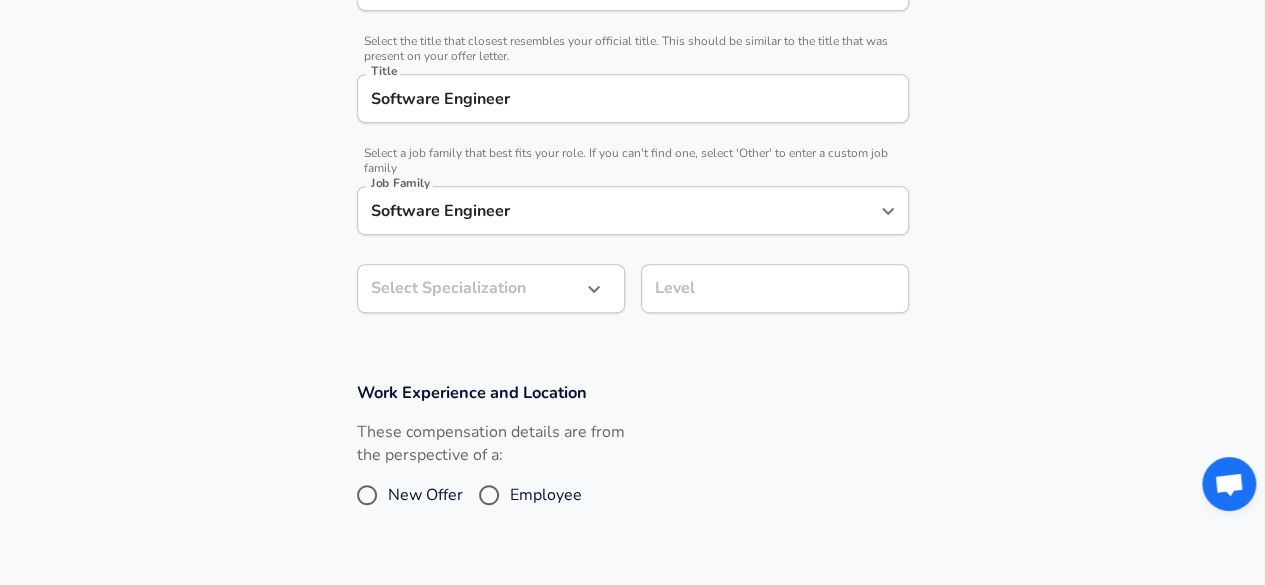 click on "Company & Title Information   Enter the company you received your offer from Company [COMPANY] Company   Select the title that closest resembles your official title. This should be similar to the title that was present on your offer letter. Title [TITLE] Title   Select a job family that best fits your role. If you can't find one, select 'Other' to enter a custom job family Job Family [JOBFAMILY] Job Family Select Specialization ​ Select Specialization Level Level" at bounding box center (632, 116) 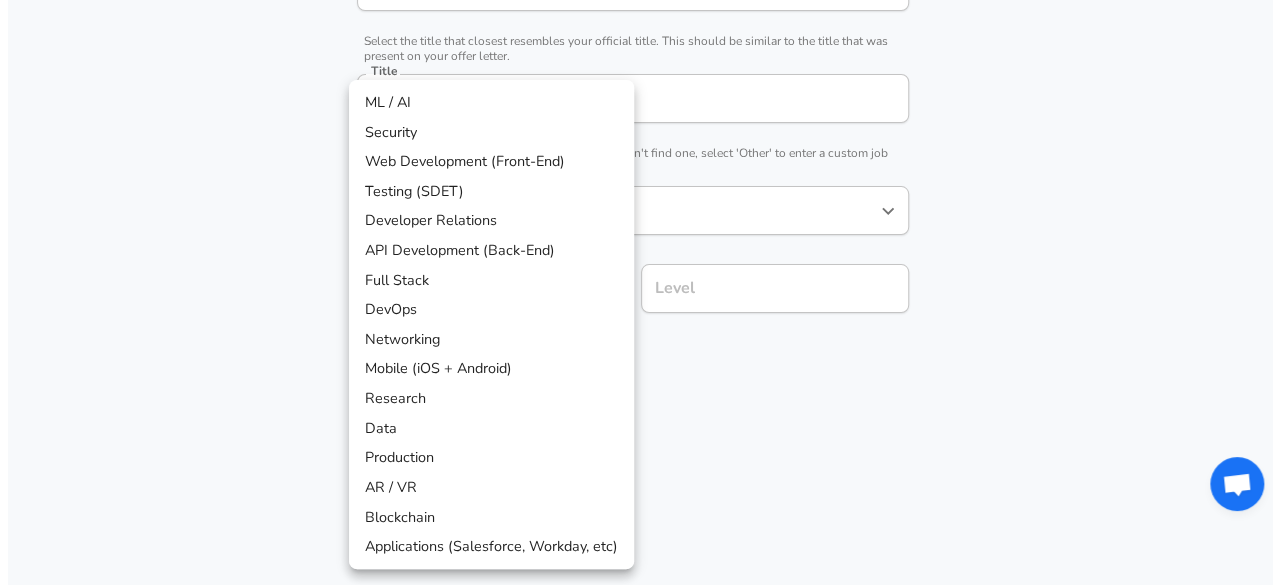 scroll, scrollTop: 541, scrollLeft: 0, axis: vertical 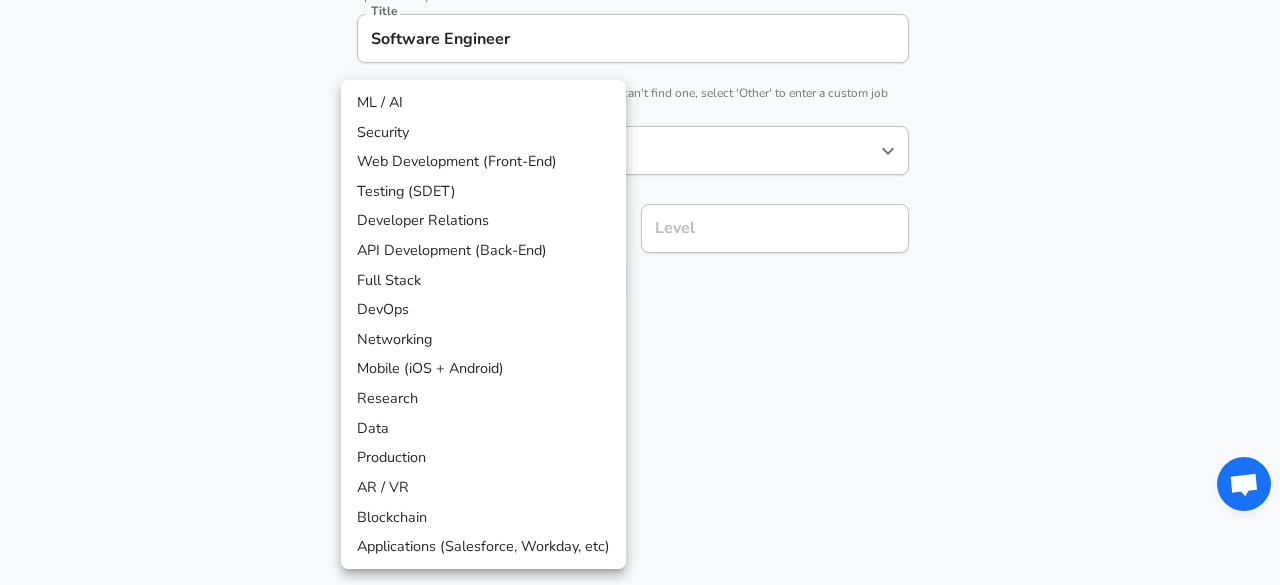 click on "Restart Add Your Salary Upload your offer letter   to verify your submission Enhance Privacy and Anonymity No Automatically hides specific fields until there are enough submissions to safely display the full details.   More Details Based on your submission and the data points that we have already collected, we will automatically hide and anonymize specific fields if there aren't enough data points to remain sufficiently anonymous. Company & Title Information   Enter the company you received your offer from Company [COMPANY] Company   Select the title that closest resembles your official title. This should be similar to the title that was present on your offer letter. Title [TITLE] Title   Select a job family that best fits your role. If you can't find one, select 'Other' to enter a custom job family Job Family [JOBFAMILY] Job Family   Select a Specialization that best fits your role. If you can't find one, select 'Other' to enter a custom specialization Select Specialization ​ Level Level" at bounding box center (640, -249) 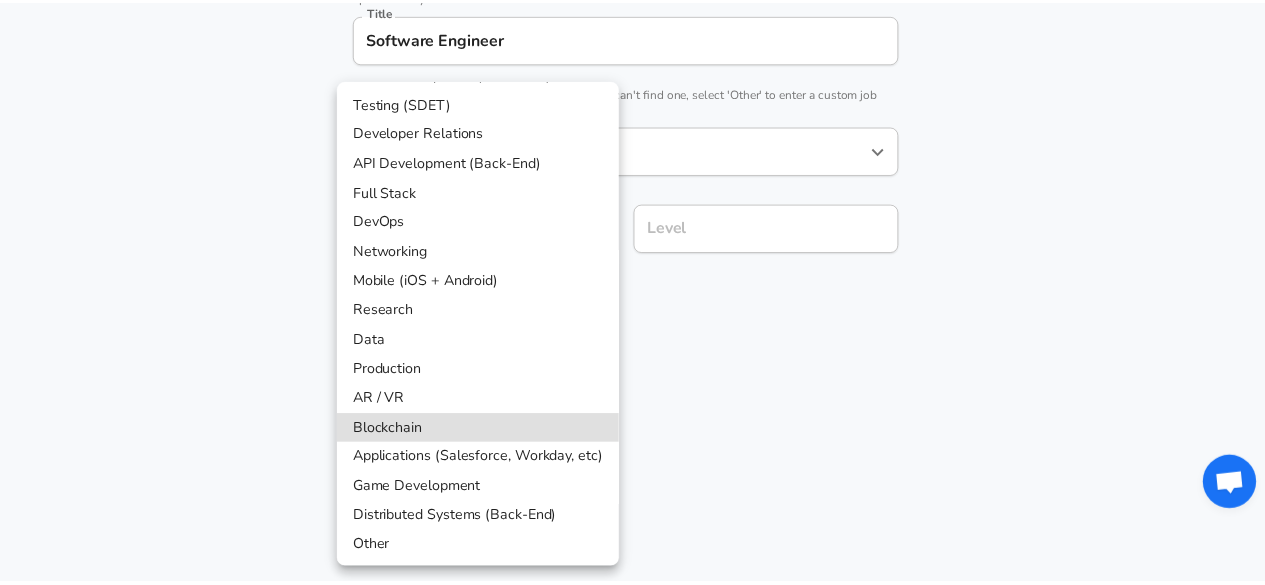 scroll, scrollTop: 0, scrollLeft: 0, axis: both 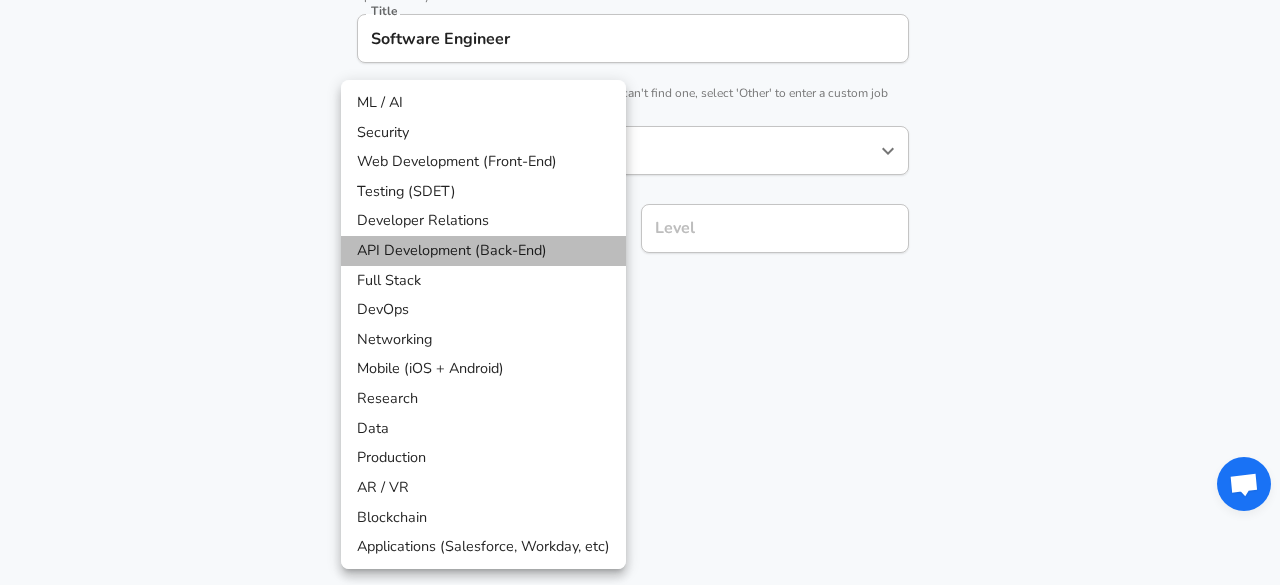 click on "API Development (Back-End)" at bounding box center [483, 251] 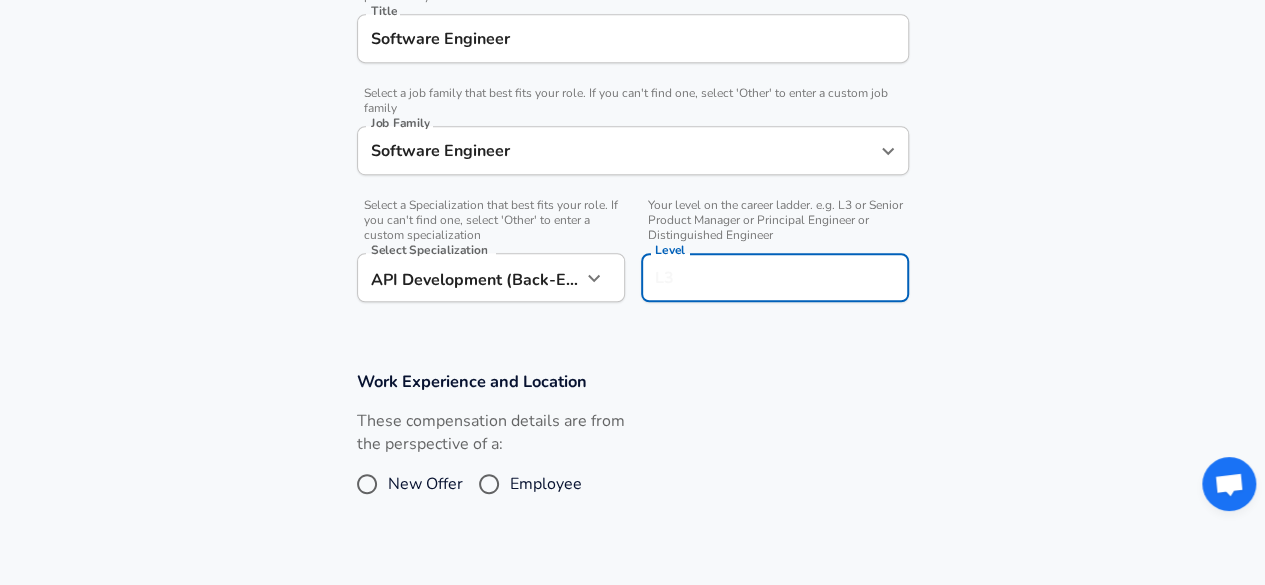 scroll, scrollTop: 581, scrollLeft: 0, axis: vertical 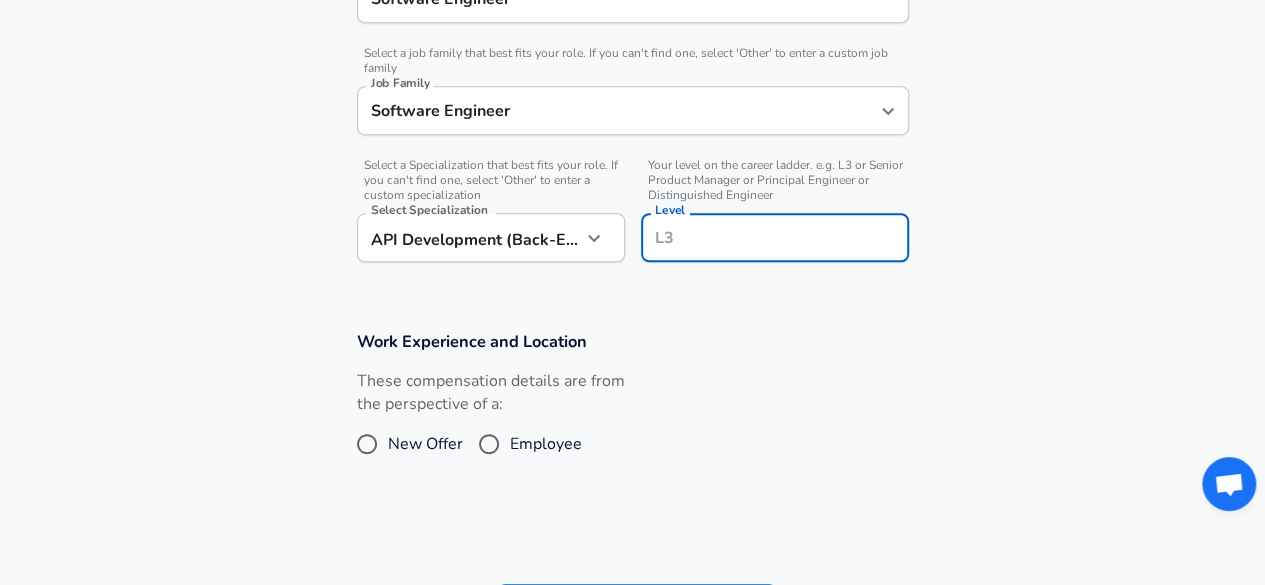click on "Level" at bounding box center [775, 237] 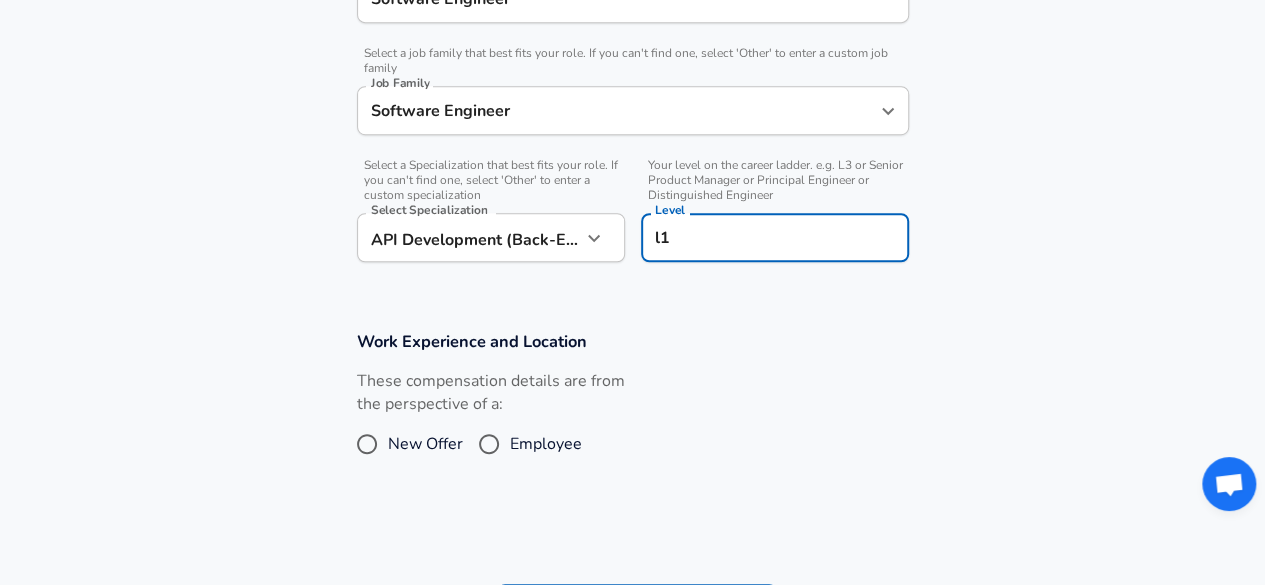 type on "l" 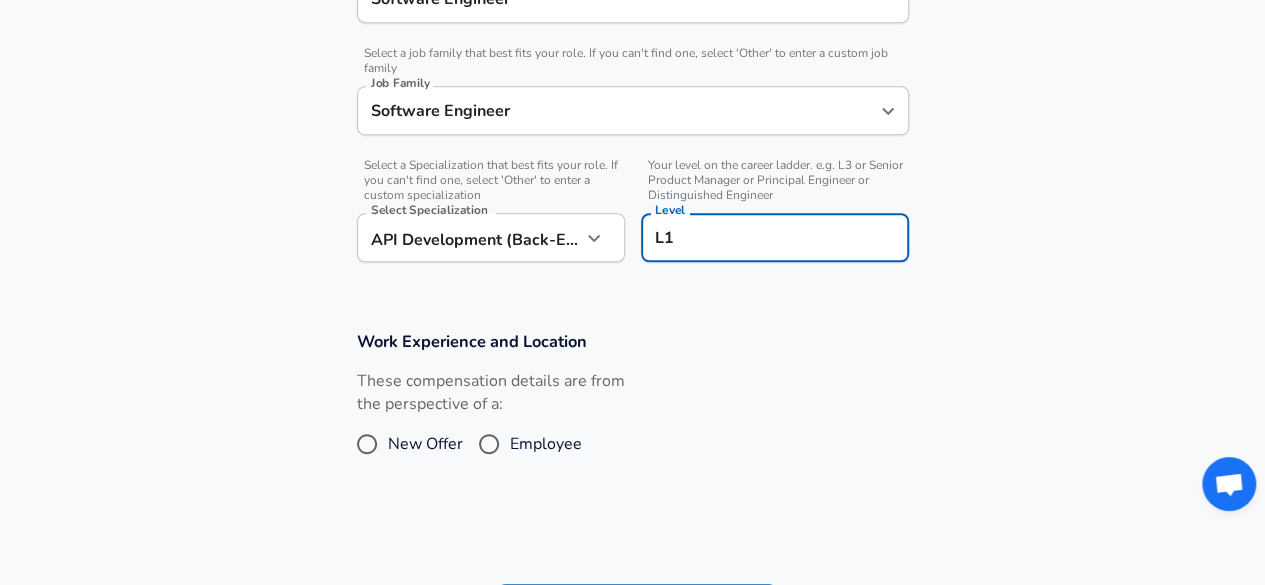 type on "L1" 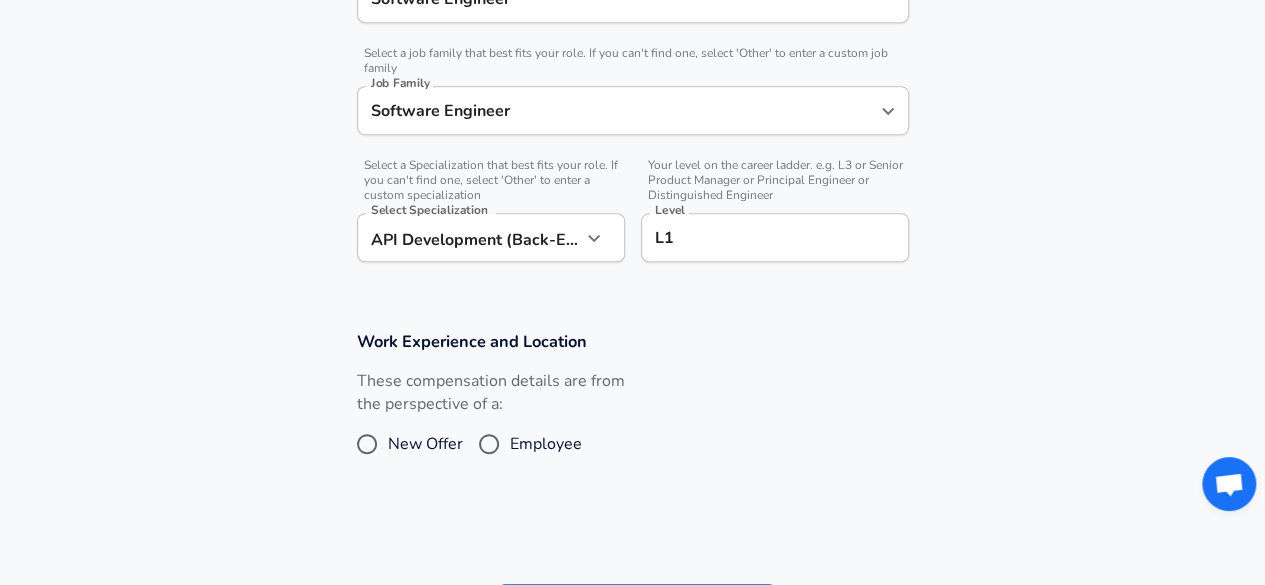 click on "Work Experience and Location These compensation details are from the perspective of a: New Offer Employee" at bounding box center (632, 407) 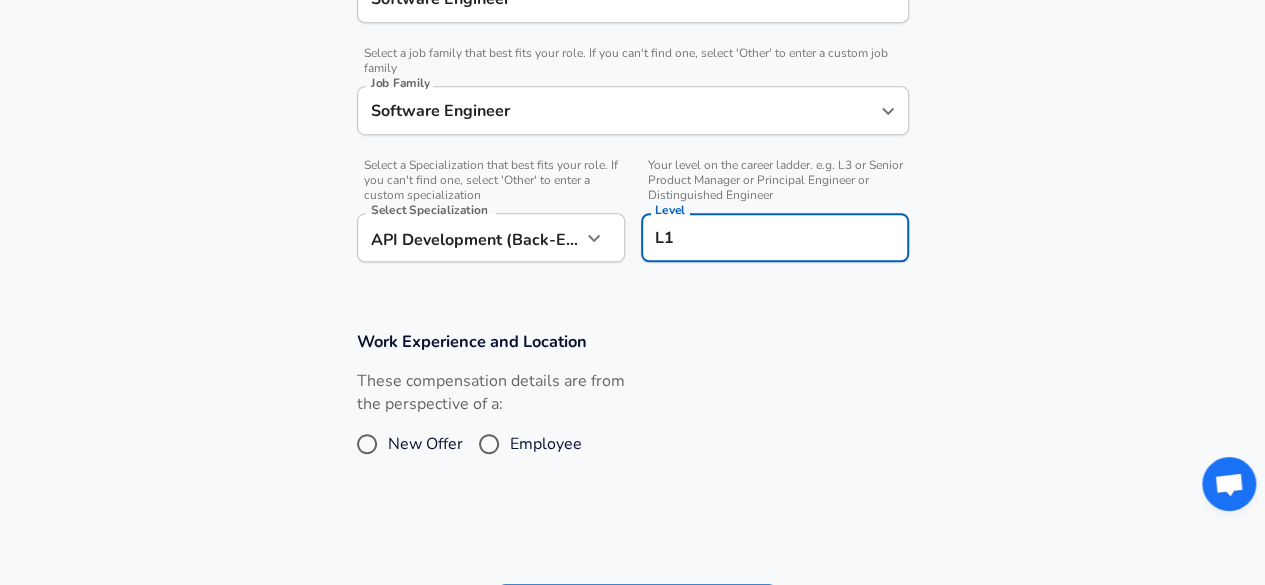 click on "L1" at bounding box center (775, 237) 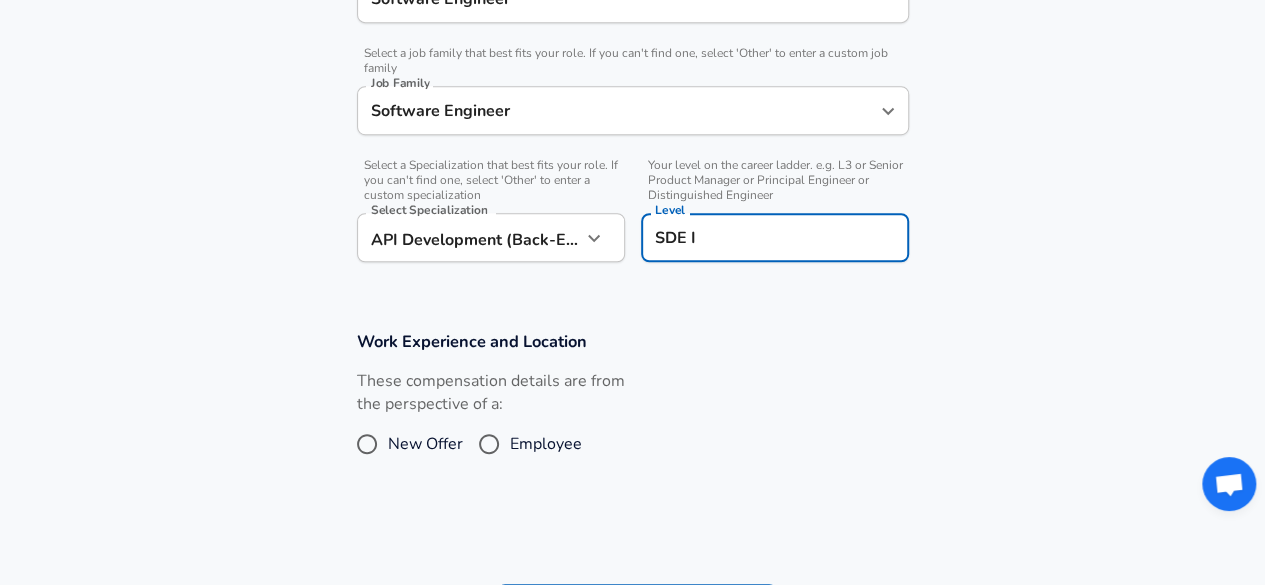 type on "SDE I" 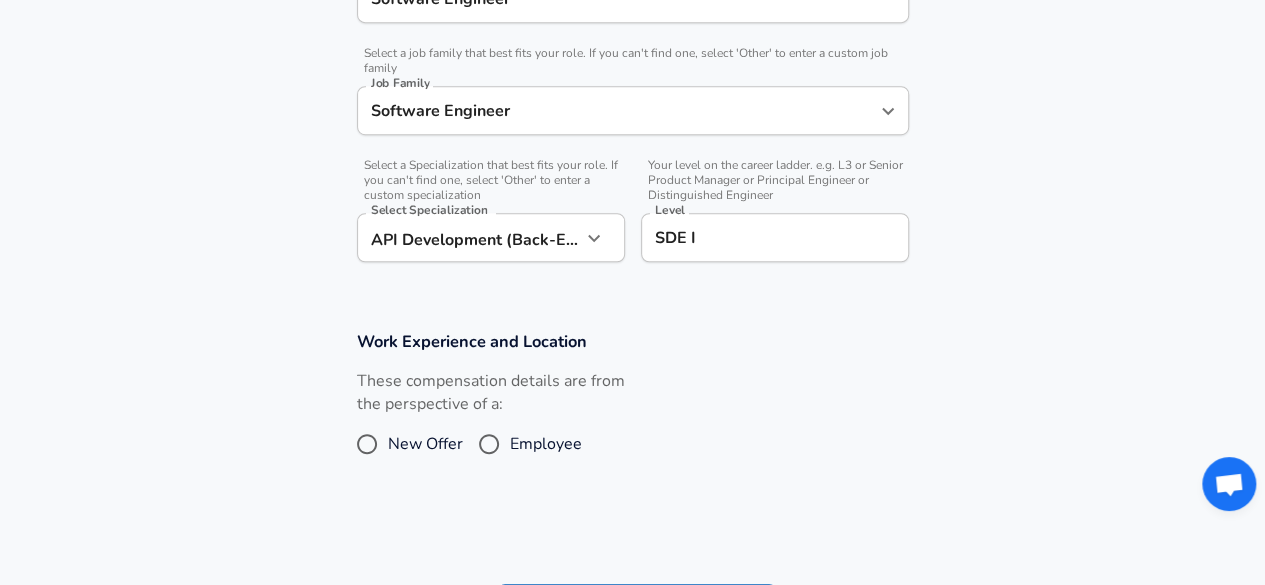 scroll, scrollTop: 636, scrollLeft: 0, axis: vertical 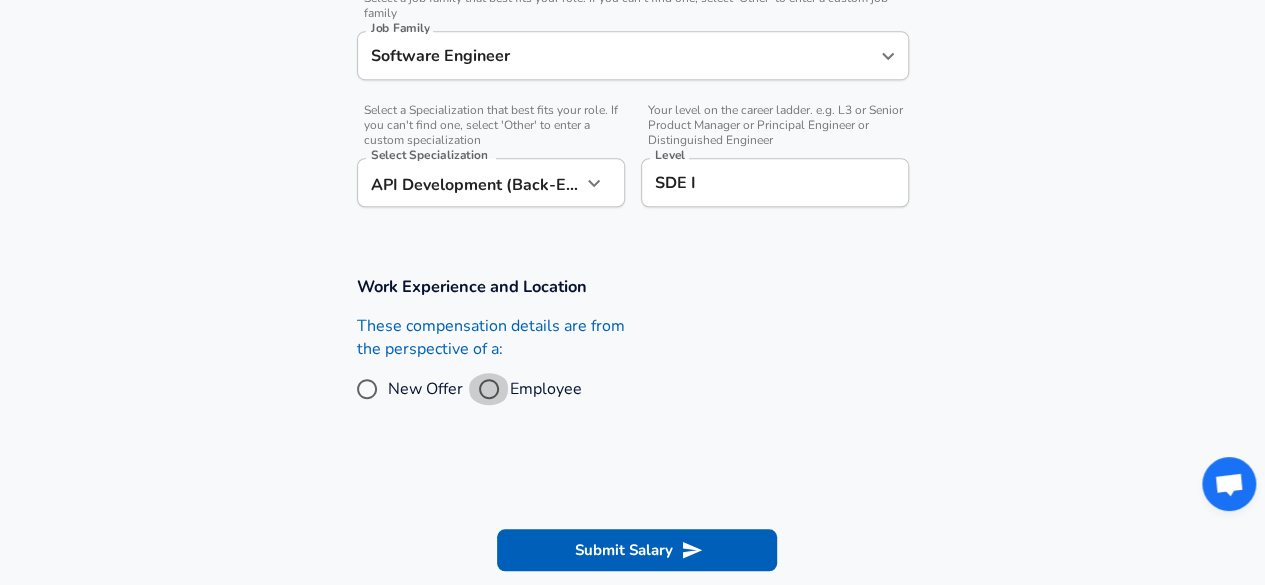 click on "Employee" at bounding box center [489, 389] 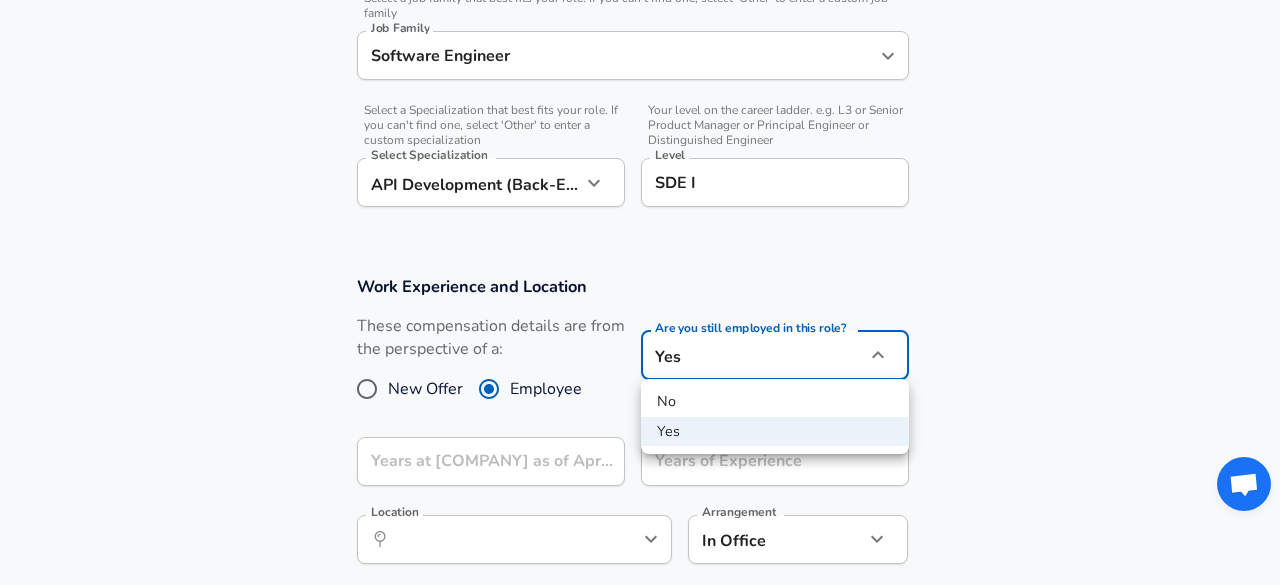 click on "Restart Add Your Salary Upload your offer letter   to verify your submission Enhance Privacy and Anonymity No Automatically hides specific fields until there are enough submissions to safely display the full details.   More Details Based on your submission and the data points that we have already collected, we will automatically hide and anonymize specific fields if there aren't enough data points to remain sufficiently anonymous. Company & Title Information   Enter the company you received your offer from Company [COMPANY] Company   Select the title that closest resembles your official title. This should be similar to the title that was present on your offer letter. Title [TITLE] Title   Select a job family that best fits your role. If you can't find one, select 'Other' to enter a custom job family Job Family [JOBFAMILY] Job Family   Select a Specialization that best fits your role. If you can't find one, select 'Other' to enter a custom specialization Select Specialization   Level [LEVEL]" at bounding box center (640, -344) 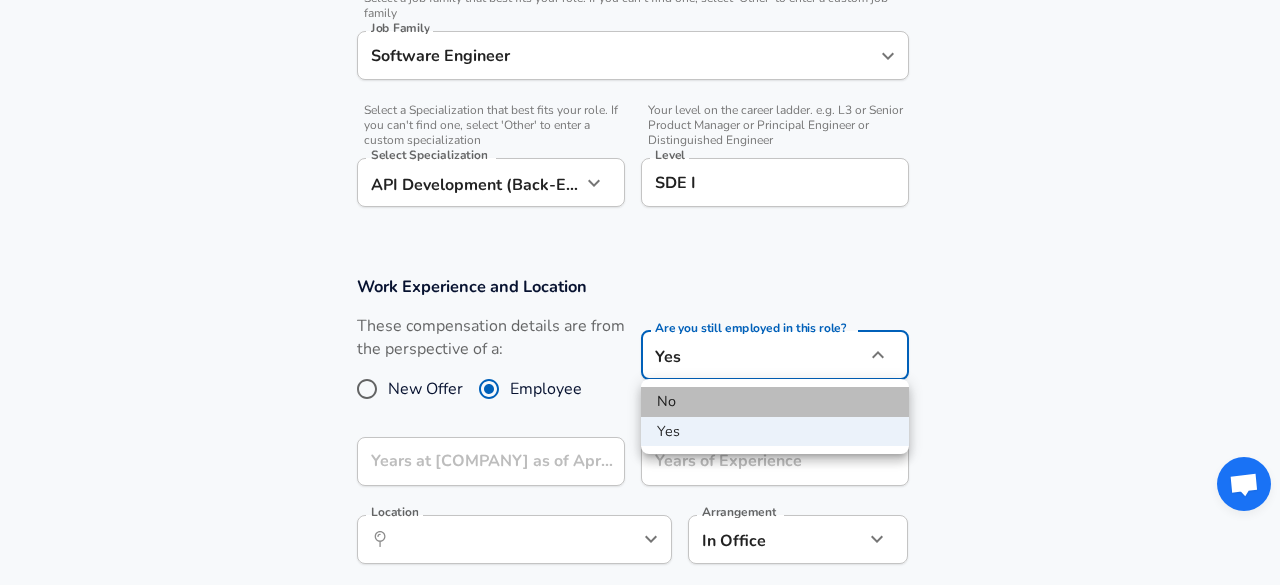 click on "No" at bounding box center [775, 402] 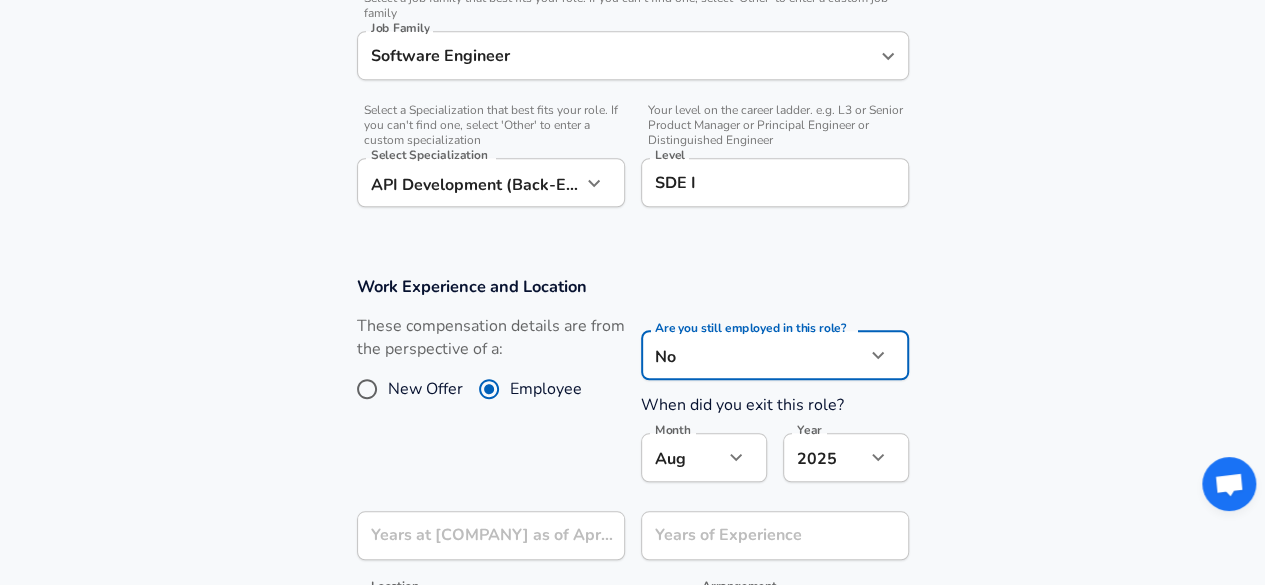 scroll, scrollTop: 723, scrollLeft: 0, axis: vertical 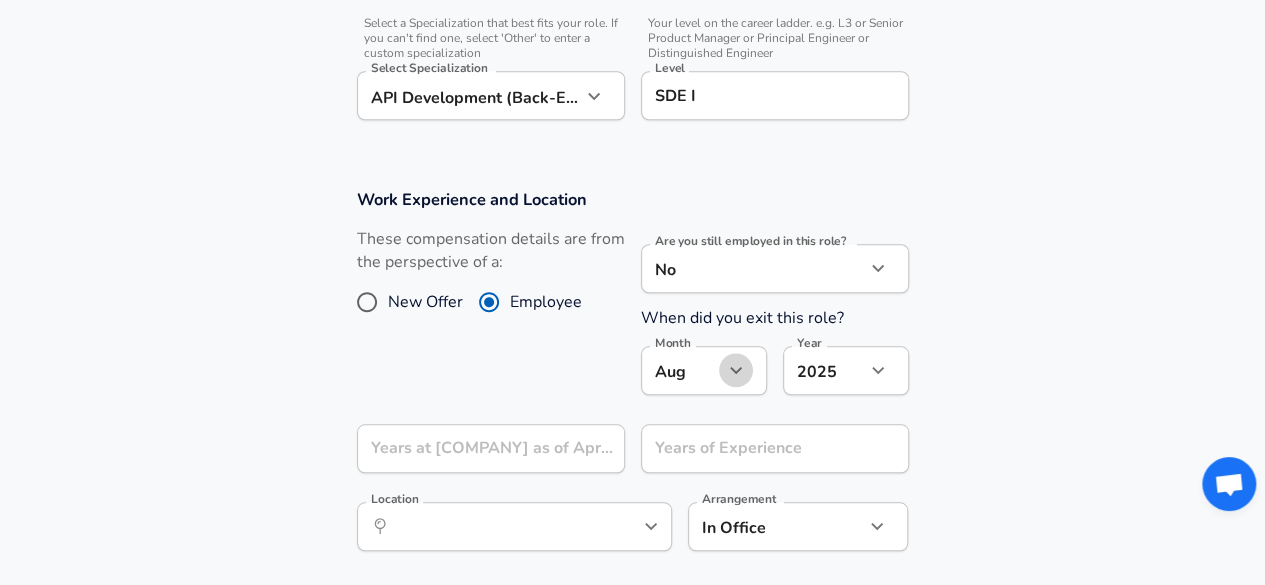 click 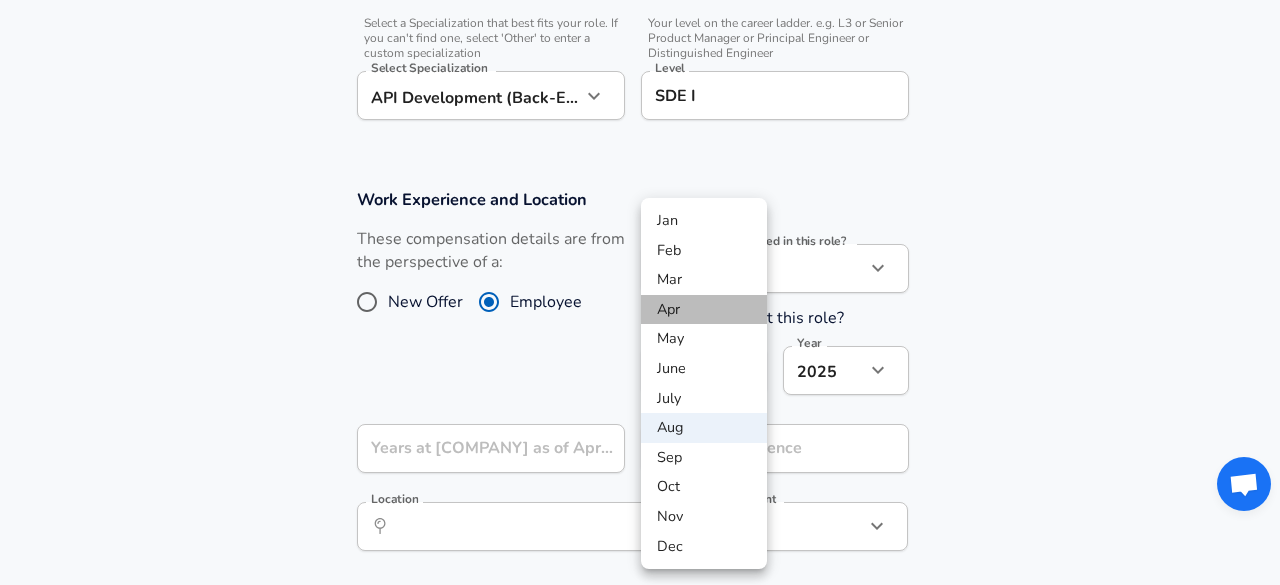 click on "Apr" at bounding box center [704, 310] 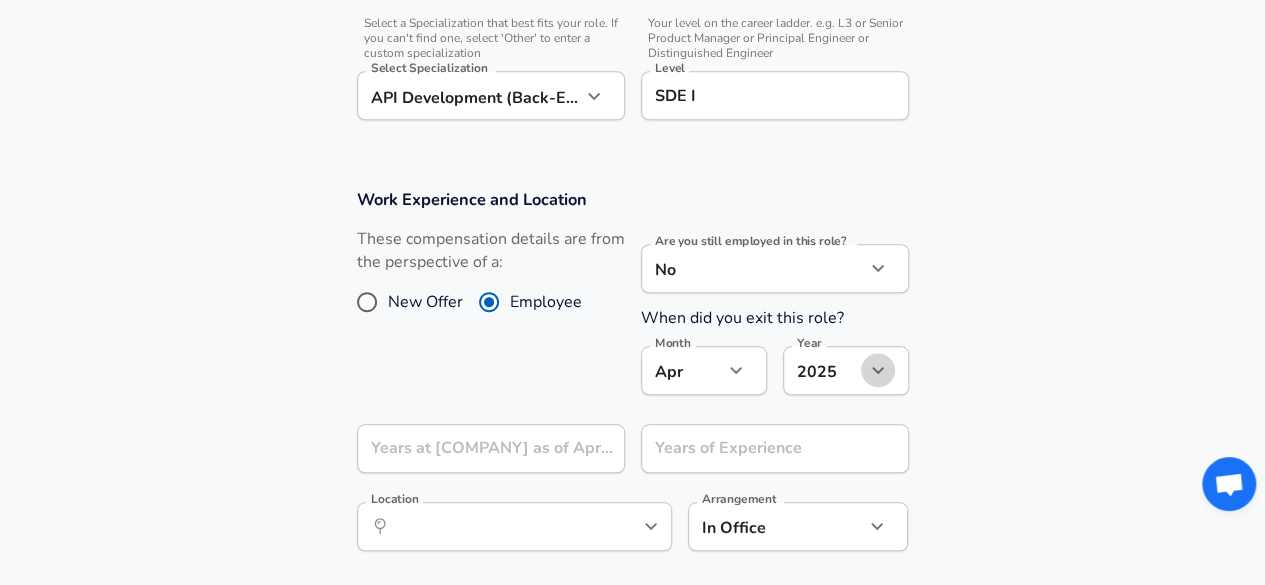 click at bounding box center [878, 370] 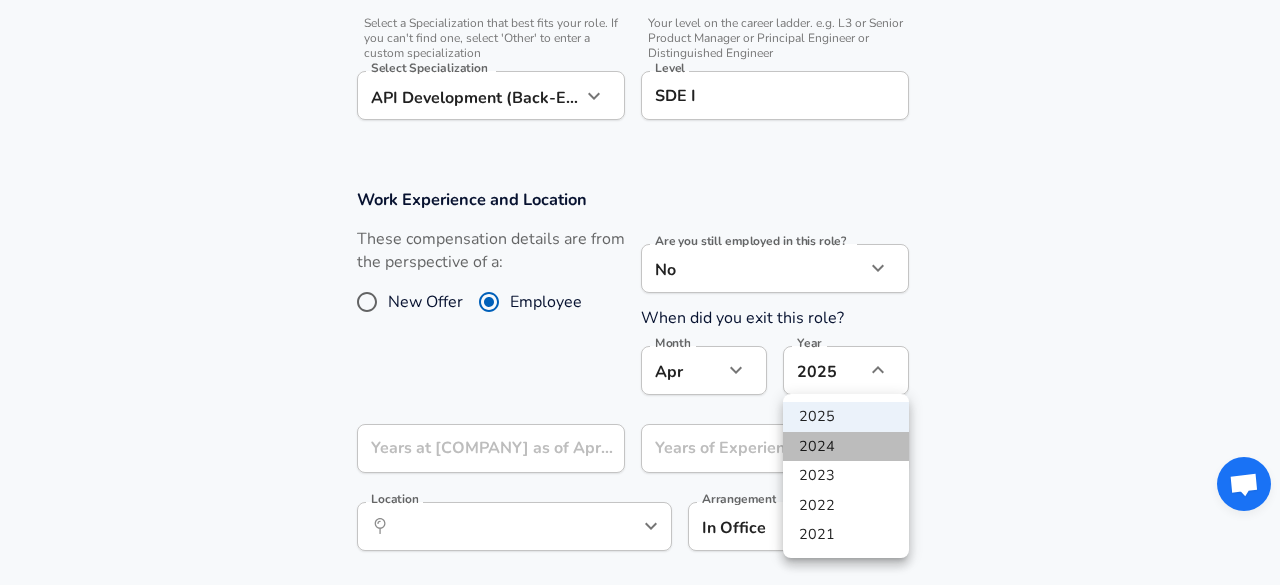 click on "2024" at bounding box center (846, 447) 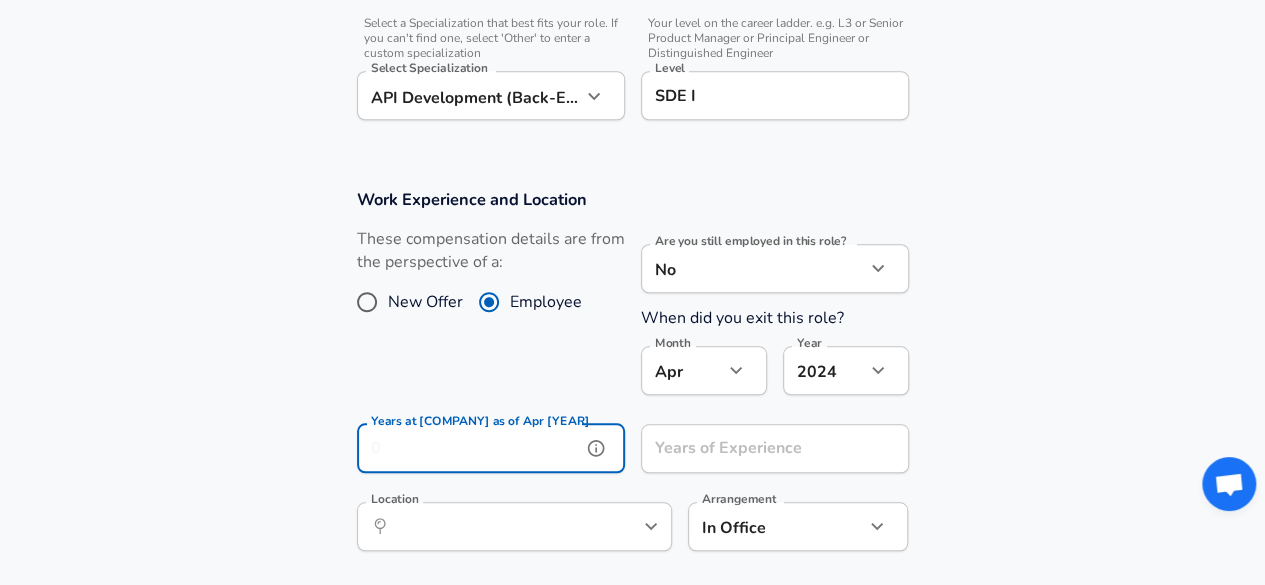 click on "Years at [COMPANY] as of Apr [YEAR]" at bounding box center [469, 448] 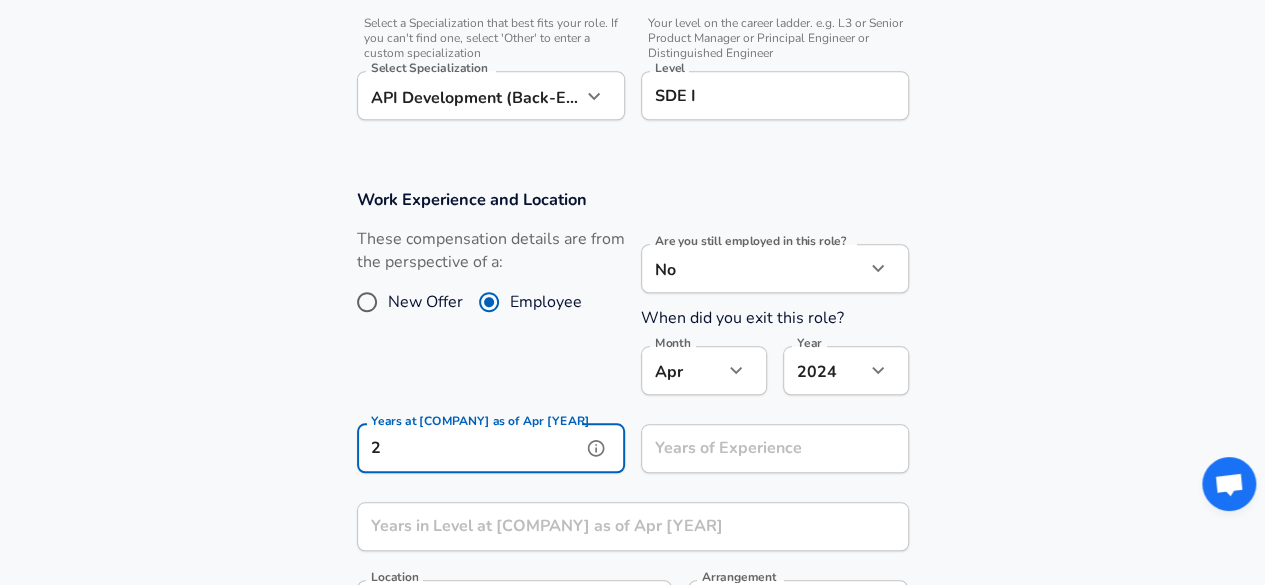 type on "2" 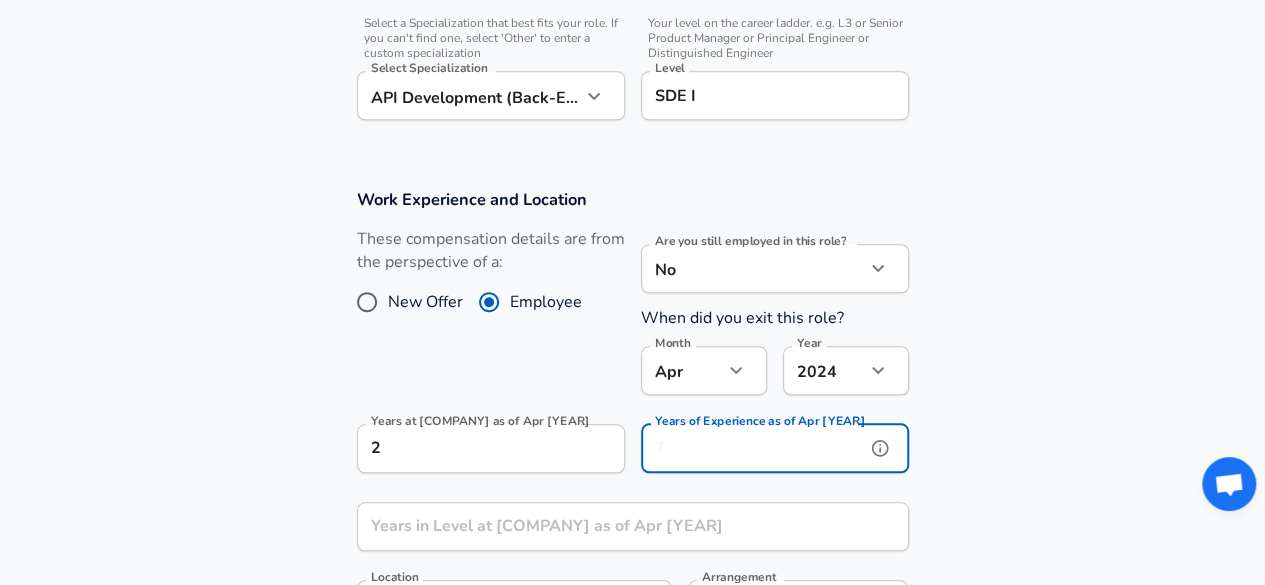 click on "Years of Experience as of Apr [YEAR]" at bounding box center (753, 448) 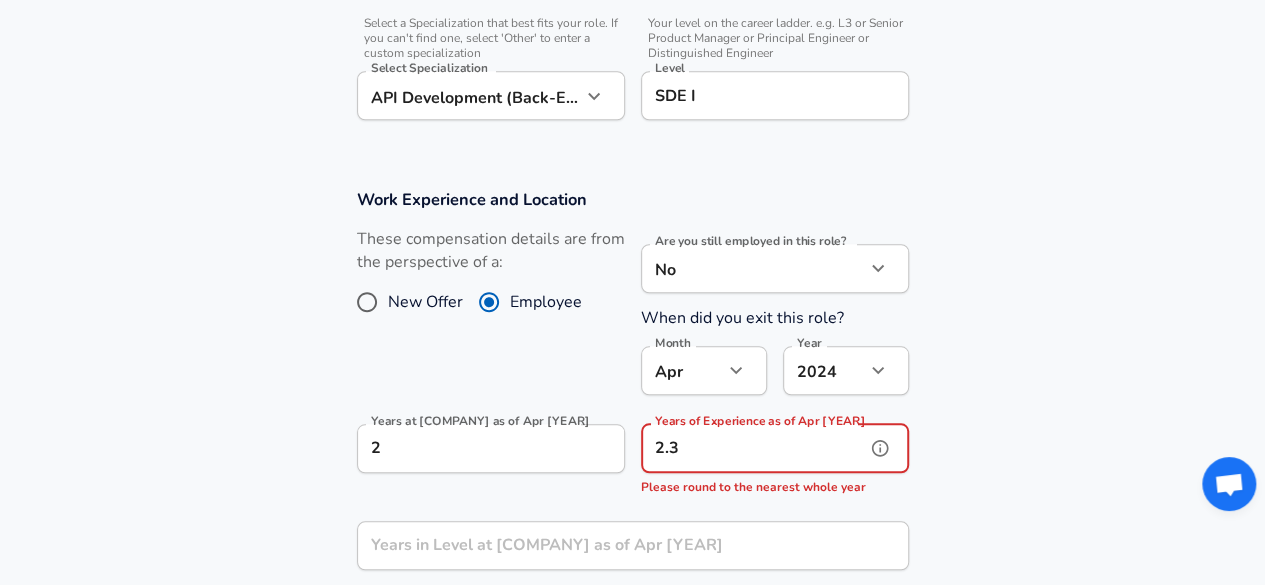 scroll, scrollTop: 0, scrollLeft: 0, axis: both 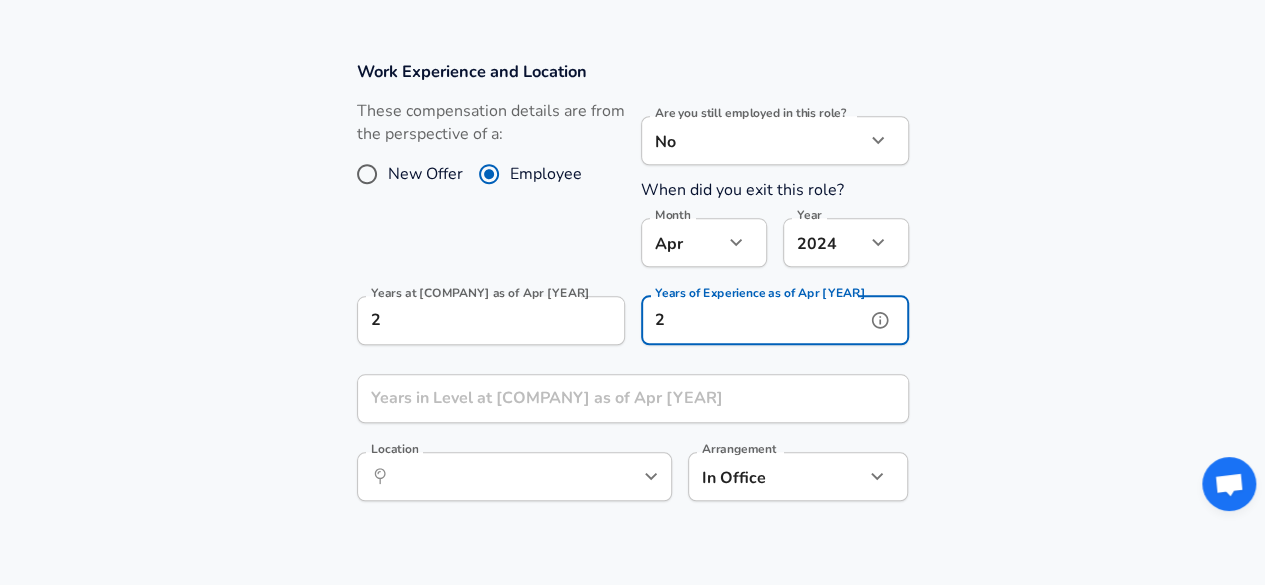 type on "2" 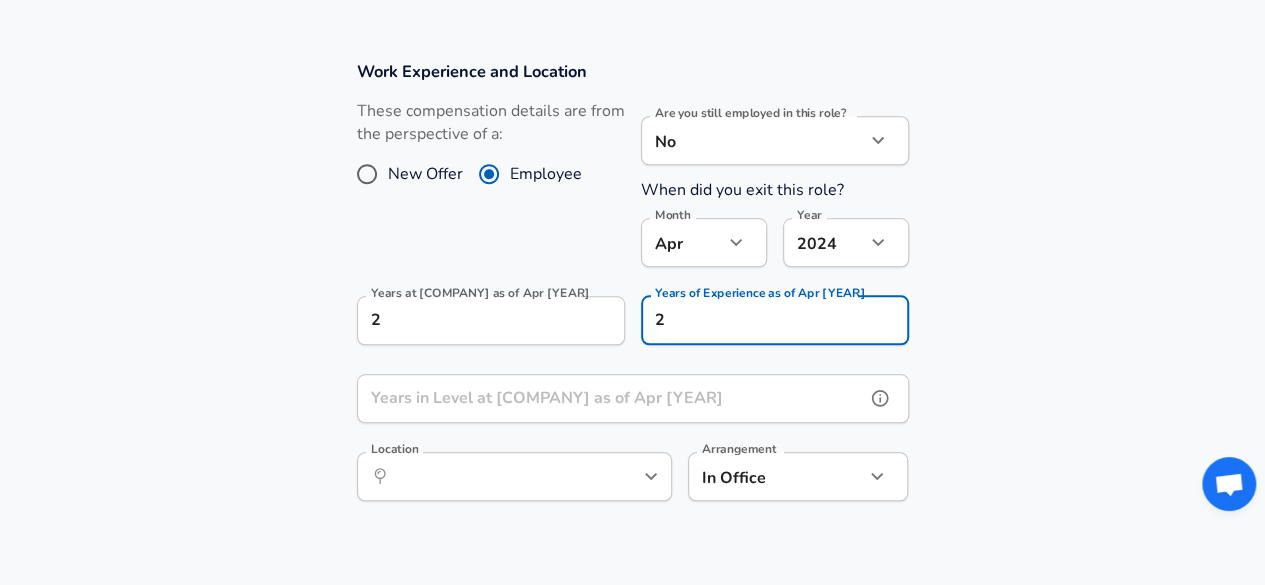 scroll, scrollTop: 0, scrollLeft: 0, axis: both 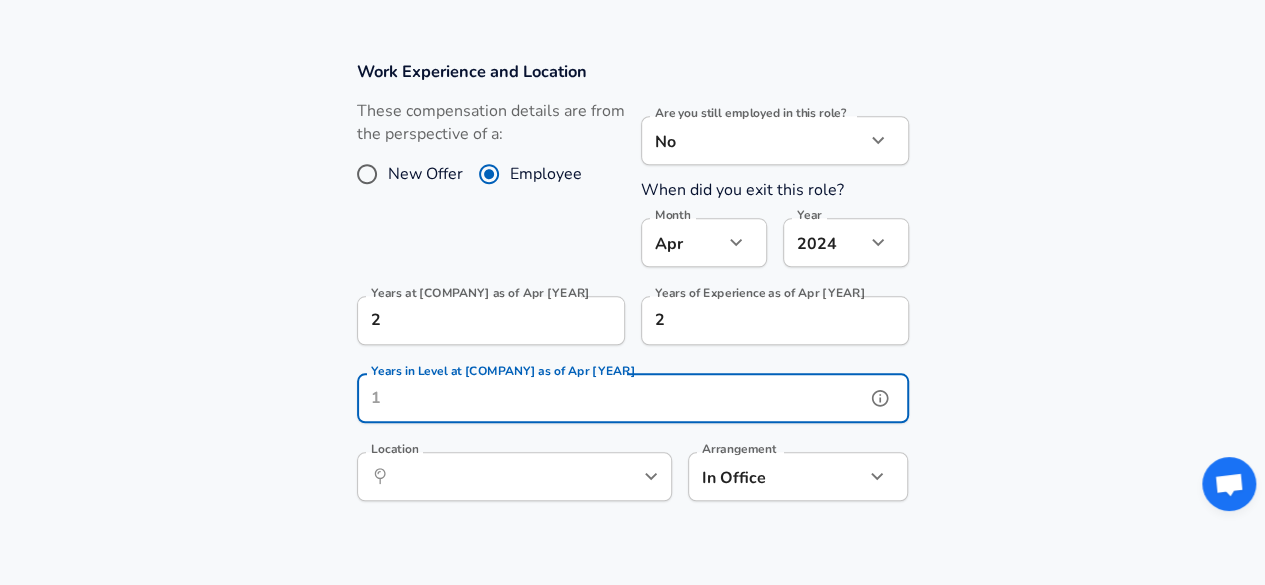 click on "Years in Level at [COMPANY] as of Apr [YEAR]" at bounding box center [611, 398] 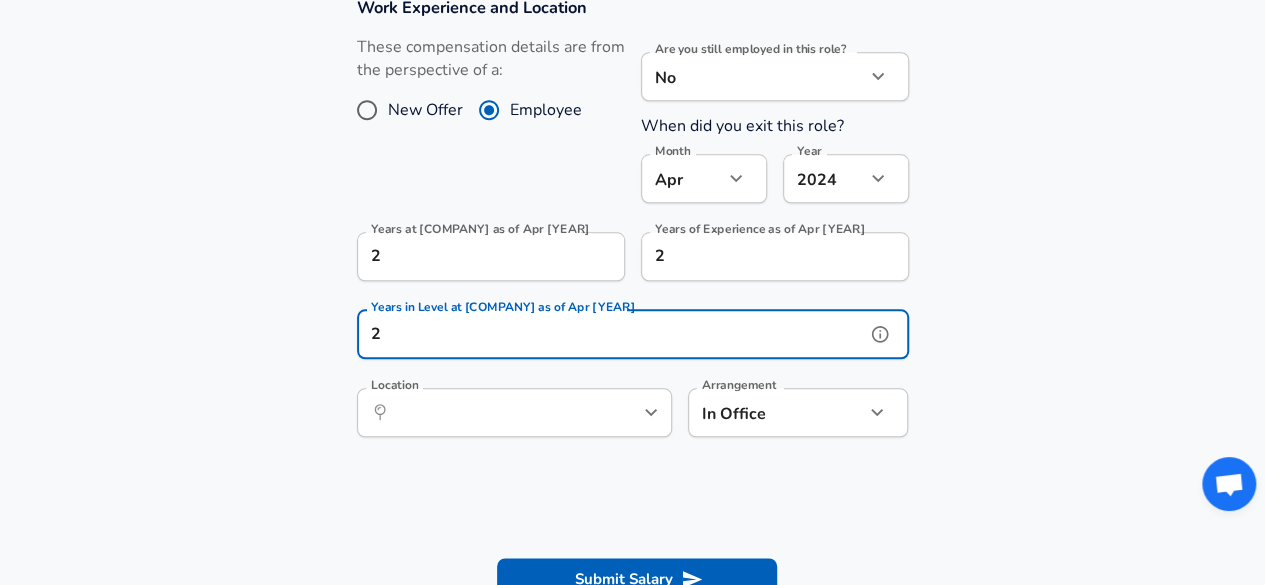 scroll, scrollTop: 916, scrollLeft: 0, axis: vertical 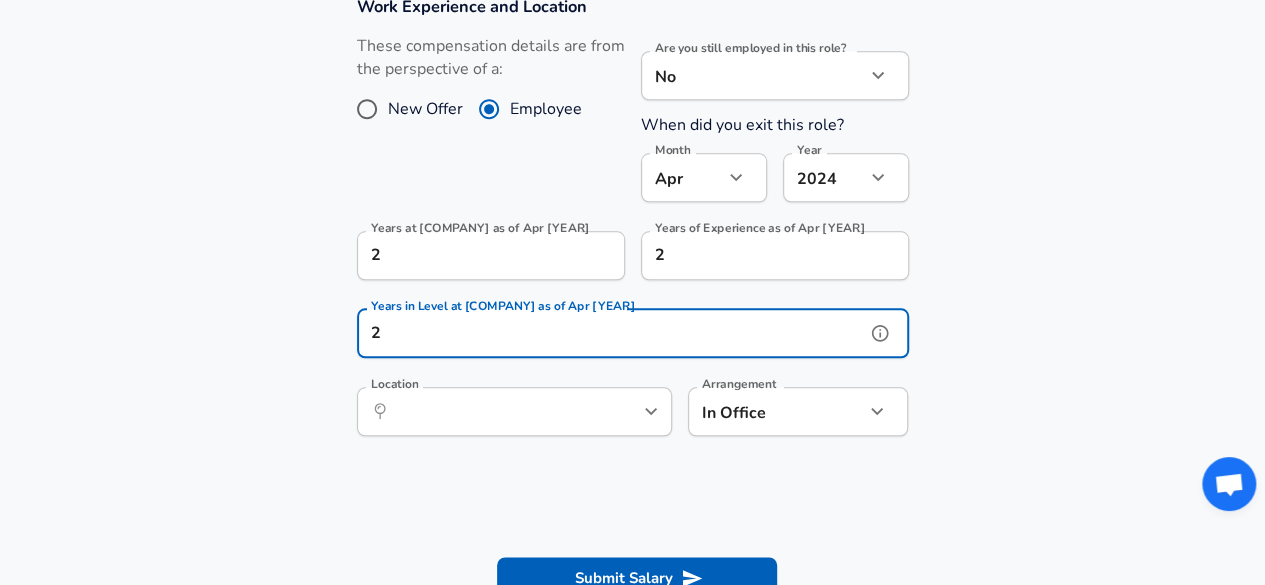 type on "2" 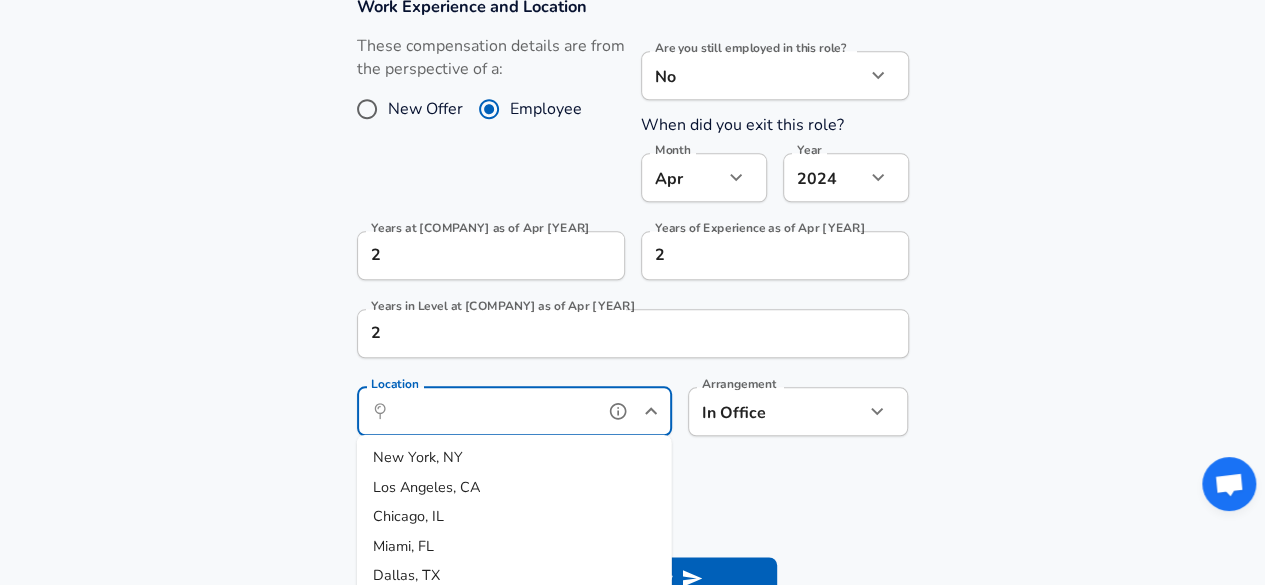 click on "Location" at bounding box center (492, 411) 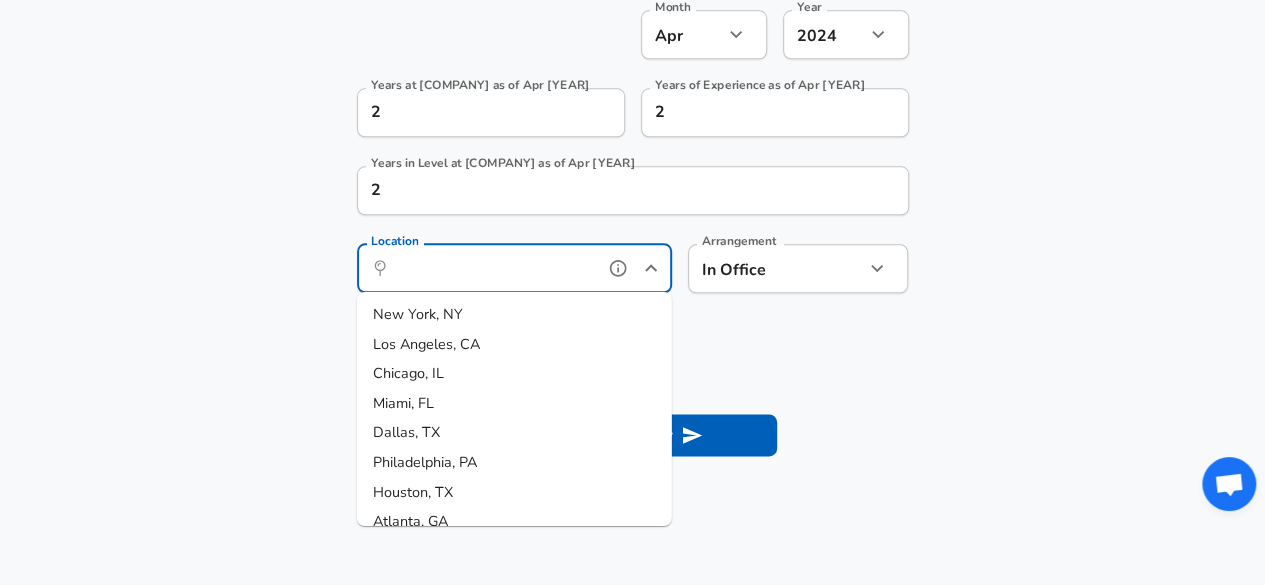 scroll, scrollTop: 1060, scrollLeft: 0, axis: vertical 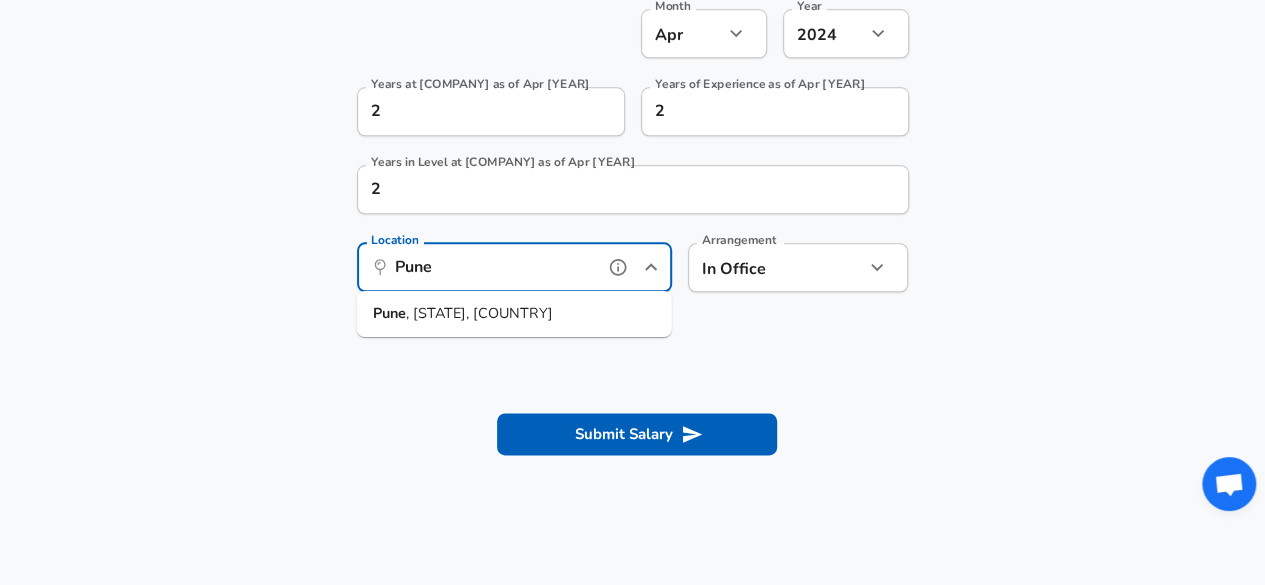 click on "[CITY] , [STATE], [COUNTRY]" at bounding box center (514, 314) 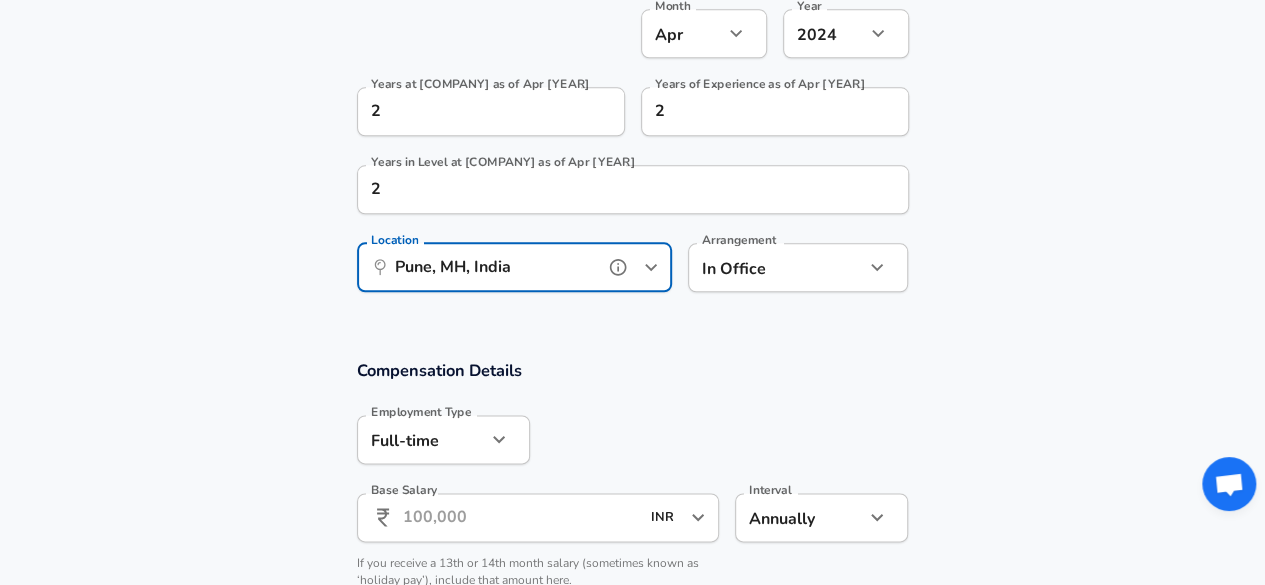 type on "Pune, MH, India" 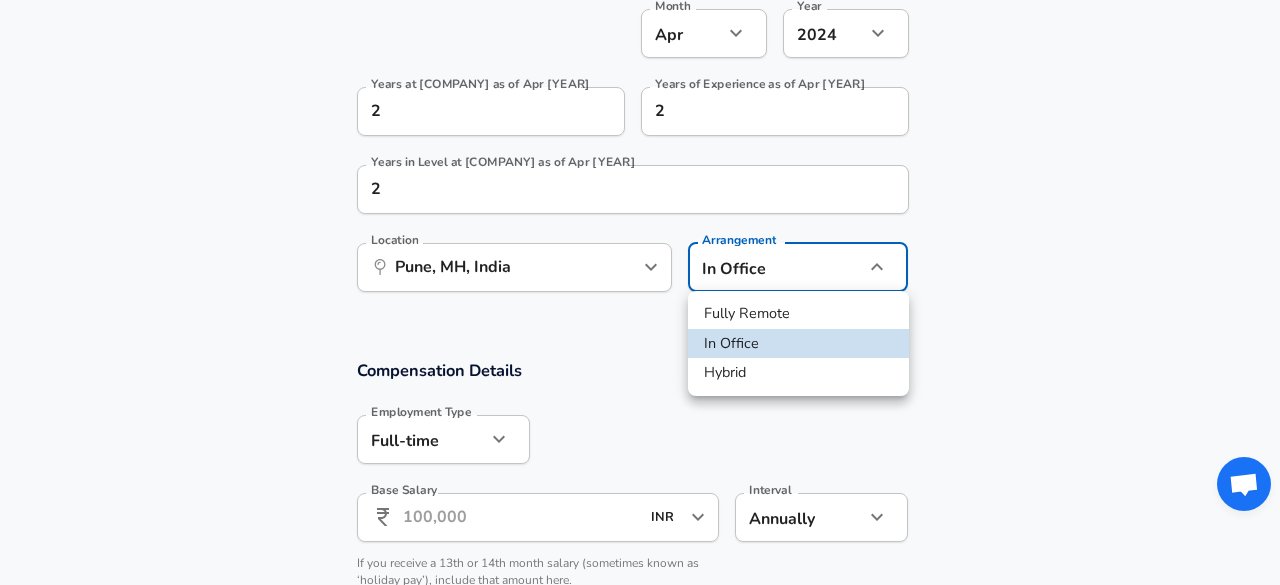 click on "Restart Add Your Salary Upload your offer letter   to verify your submission Enhance Privacy and Anonymity No Automatically hides specific fields until there are enough submissions to safely display the full details.   More Details Based on your submission and the data points that we have already collected, we will automatically hide and anonymize specific fields if there aren't enough data points to remain sufficiently anonymous. Company & Title Information   Enter the company you received your offer from Company [COMPANY] Company   Select the title that closest resembles your official title. This should be similar to the title that was present on your offer letter. Title [TITLE] Title   Select a job family that best fits your role. If you can't find one, select 'Other' to enter a custom job family Job Family [JOBFAMILY] Job Family   Select a Specialization that best fits your role. If you can't find one, select 'Other' to enter a custom specialization Select Specialization   Level [LEVEL] No" at bounding box center (640, -768) 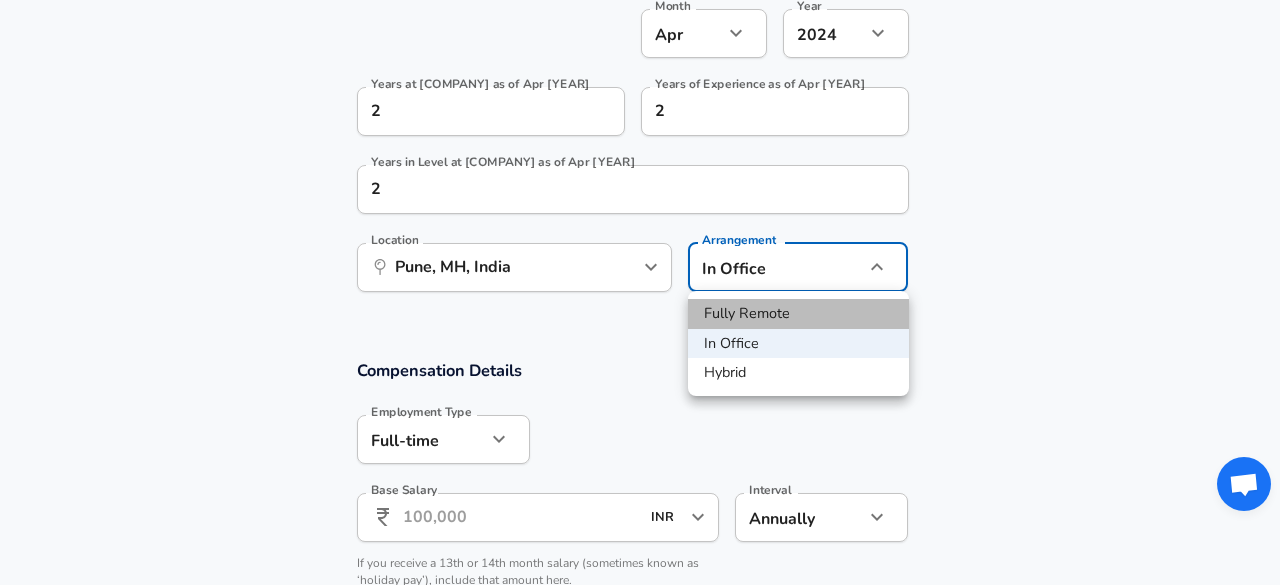 click on "Fully Remote" at bounding box center [798, 314] 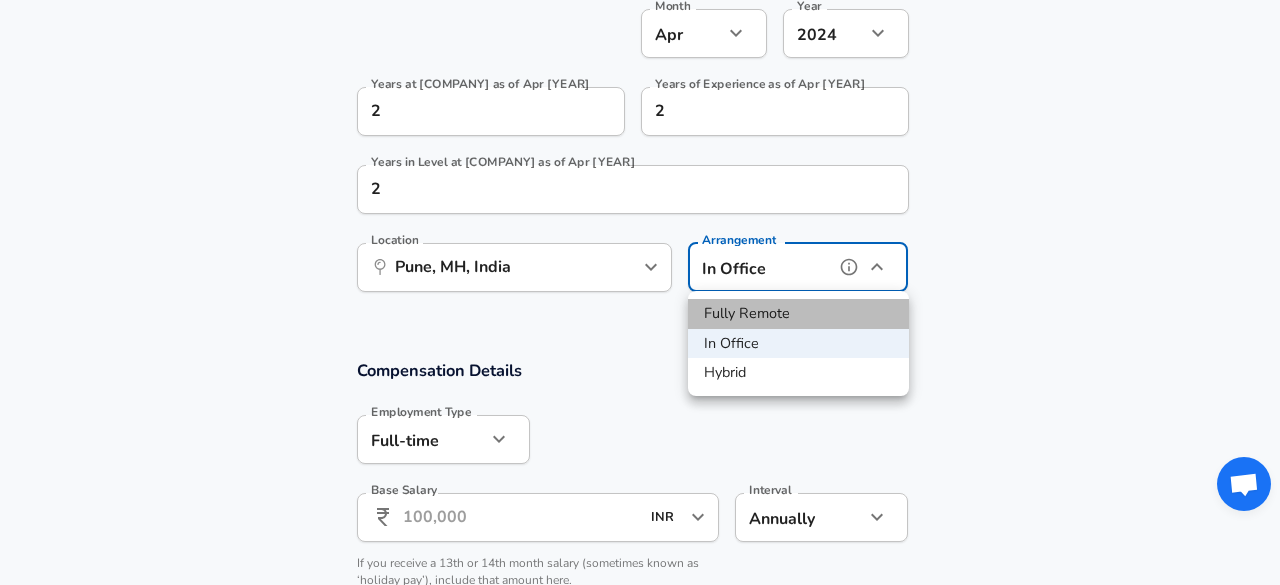 type on "remote" 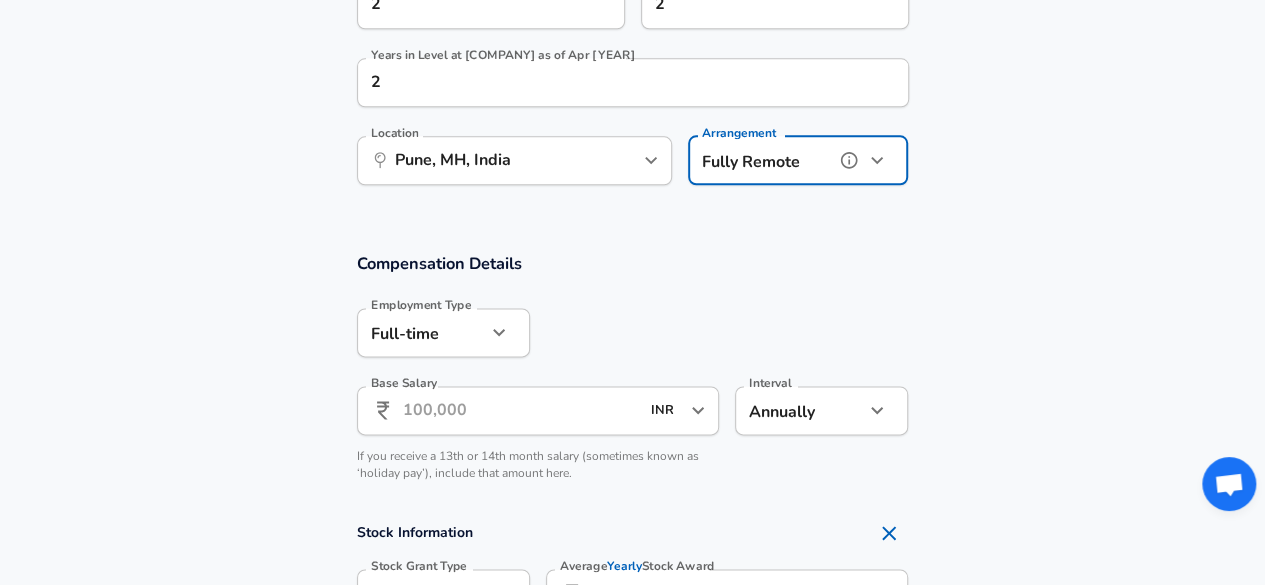 scroll, scrollTop: 1168, scrollLeft: 0, axis: vertical 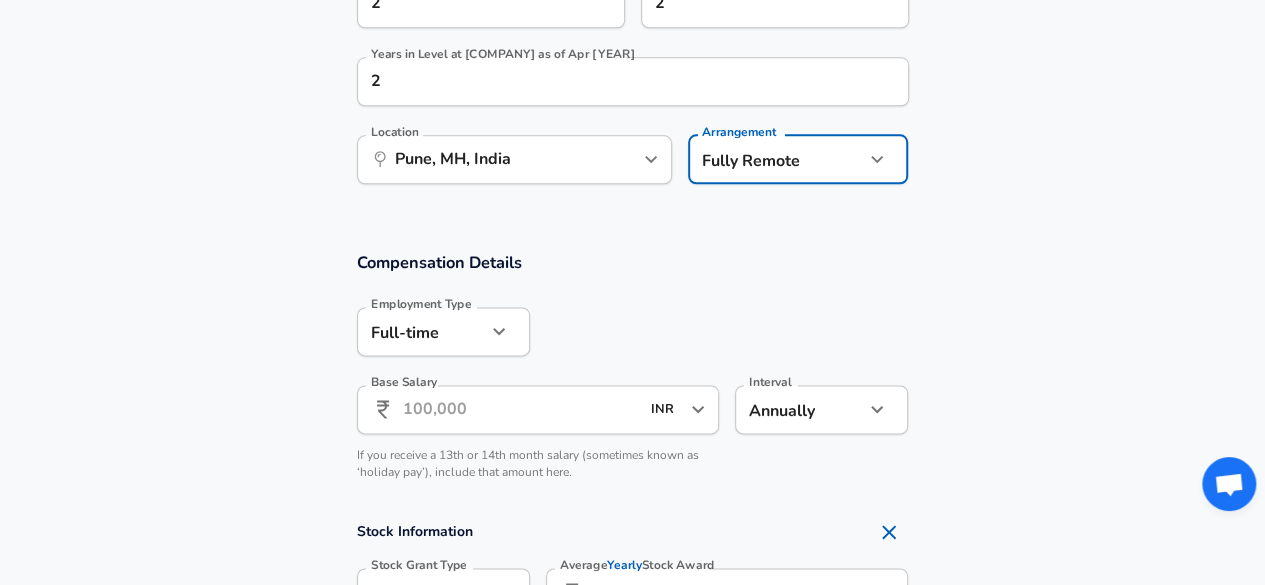 click on "Base Salary" at bounding box center (521, 409) 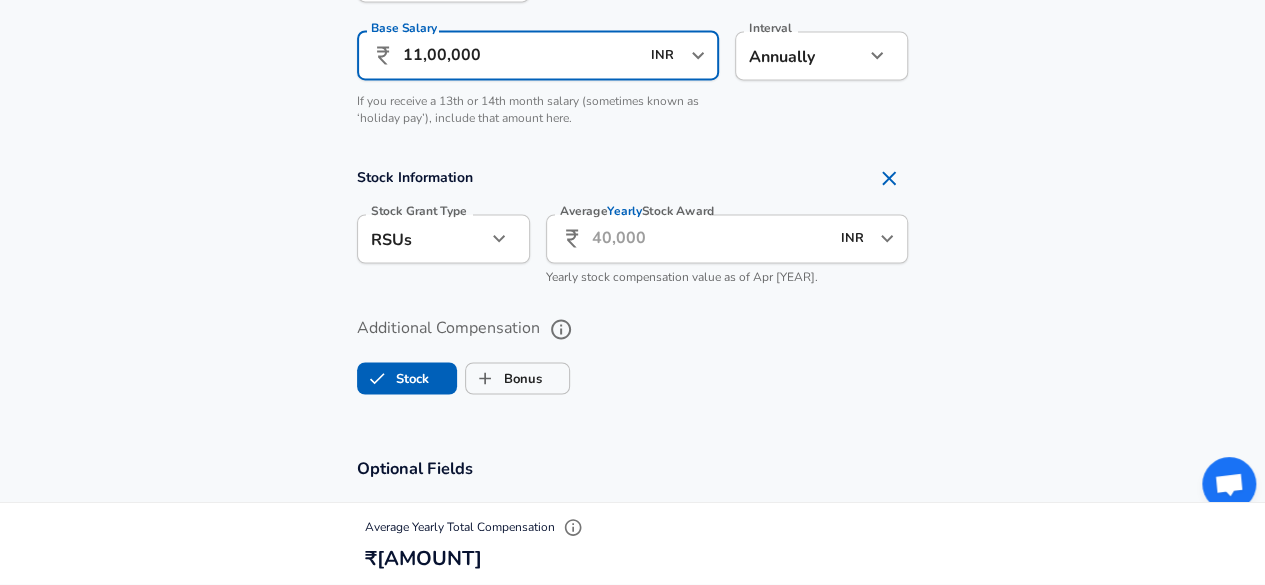 scroll, scrollTop: 1521, scrollLeft: 0, axis: vertical 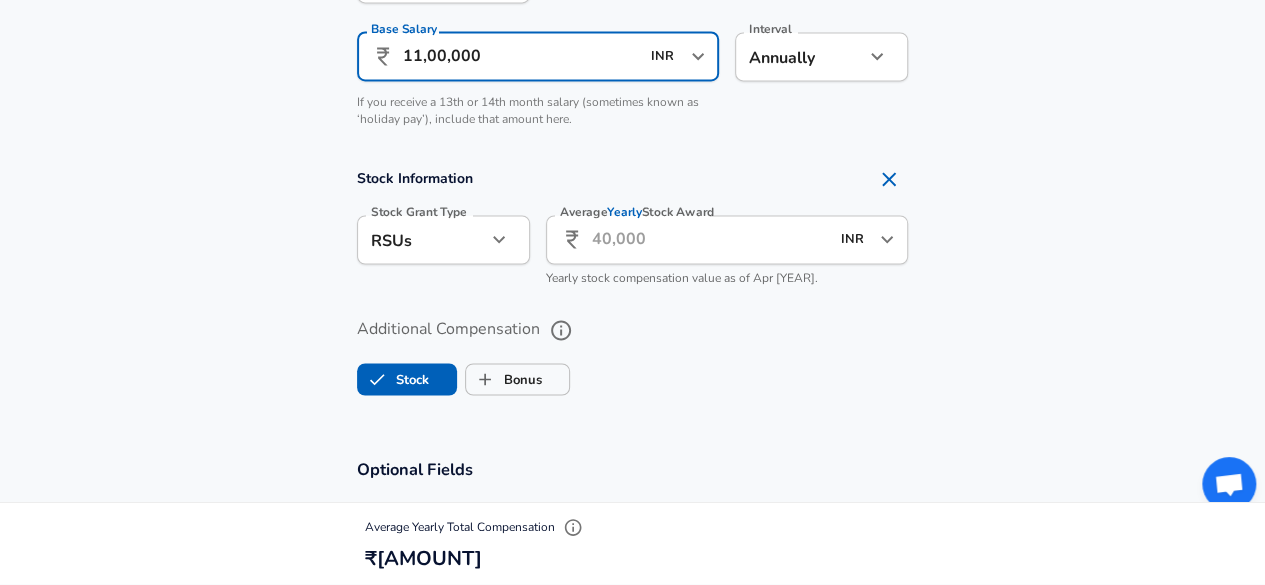 type on "11,00,000" 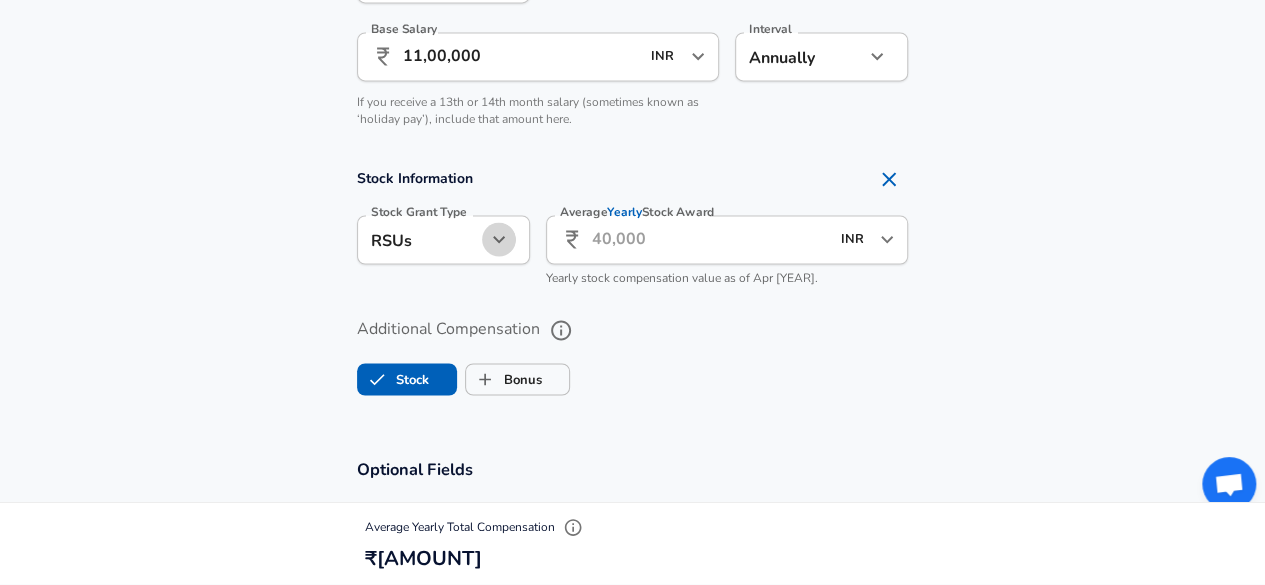 click at bounding box center (499, 239) 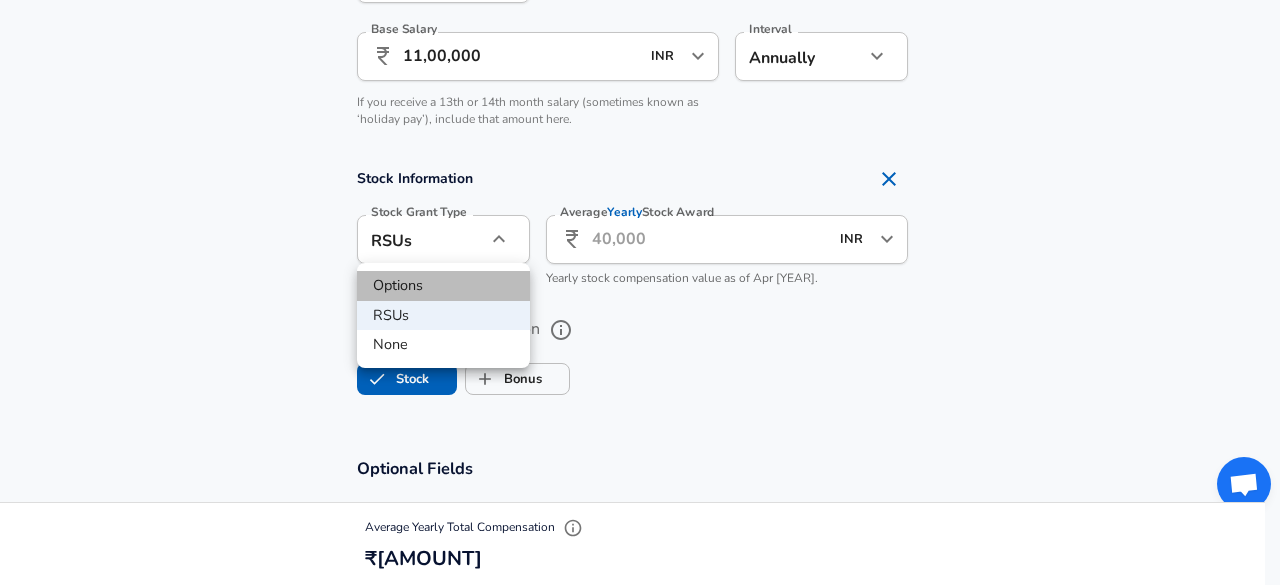 click on "Options" at bounding box center (443, 286) 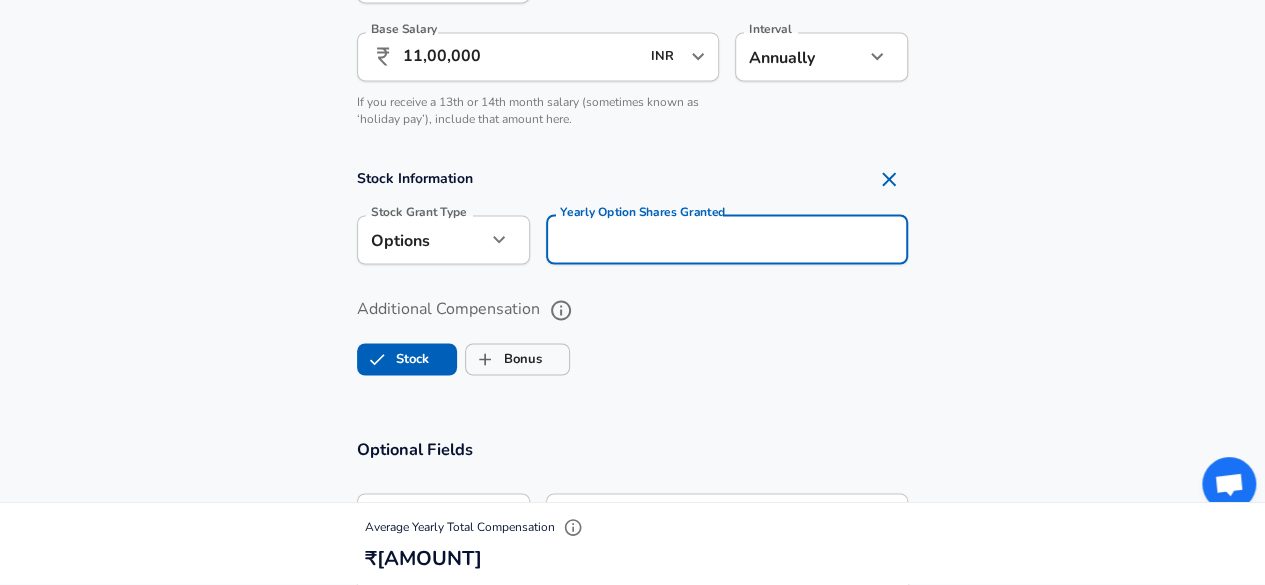 click on "Yearly Option Shares Granted" at bounding box center [727, 239] 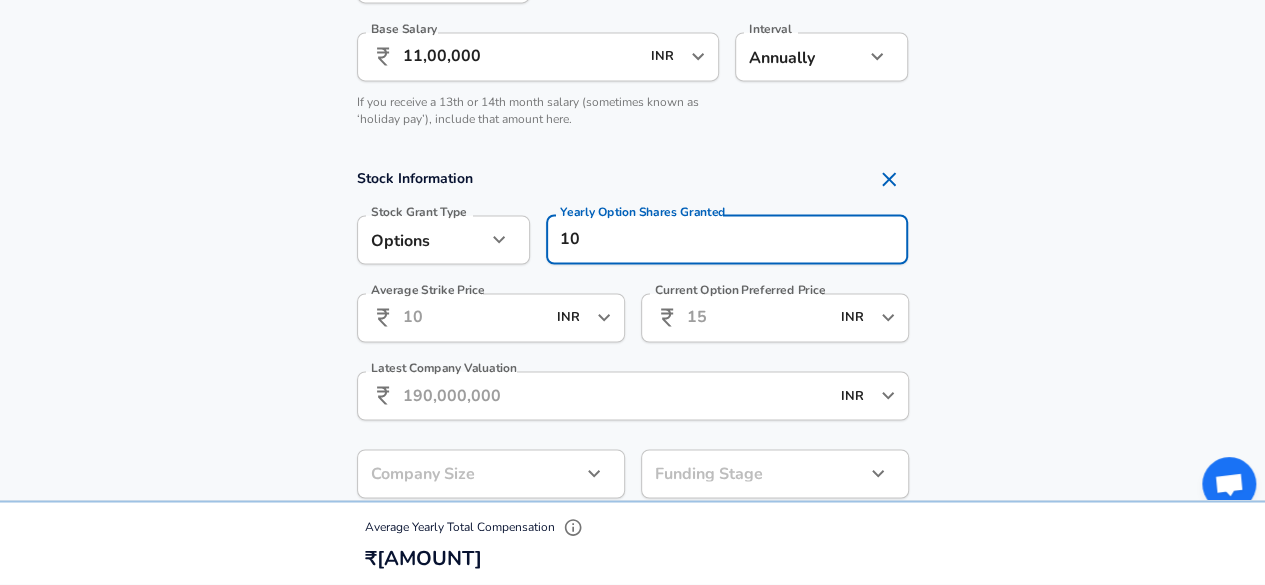 type on "1" 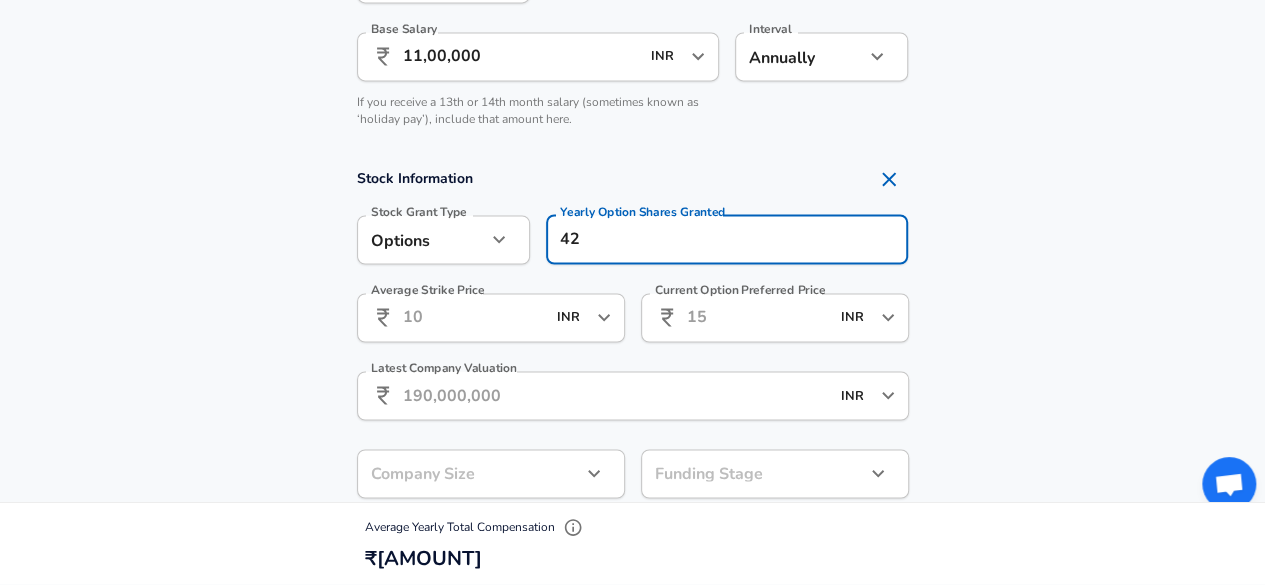 type on "42" 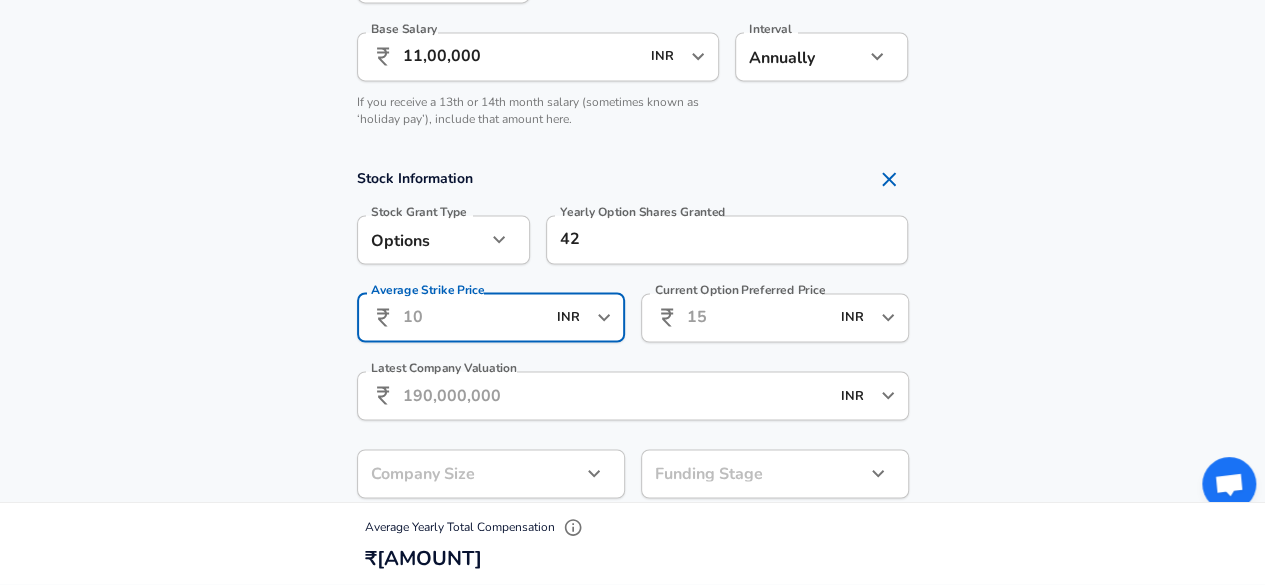 click on "Average Strike Price" at bounding box center [474, 317] 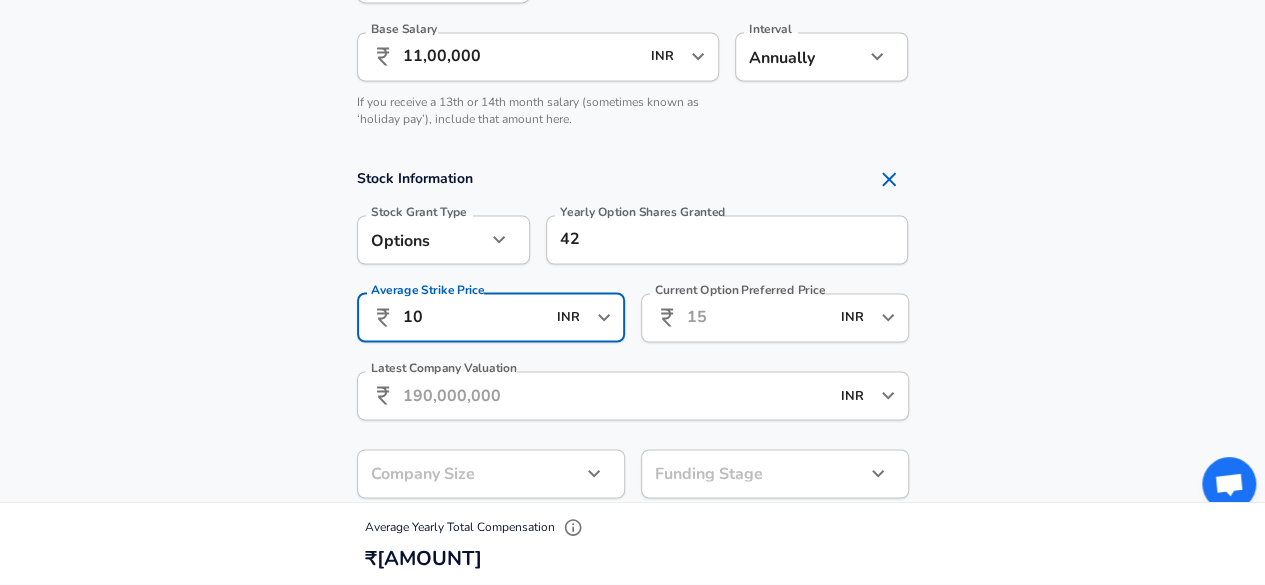type on "10" 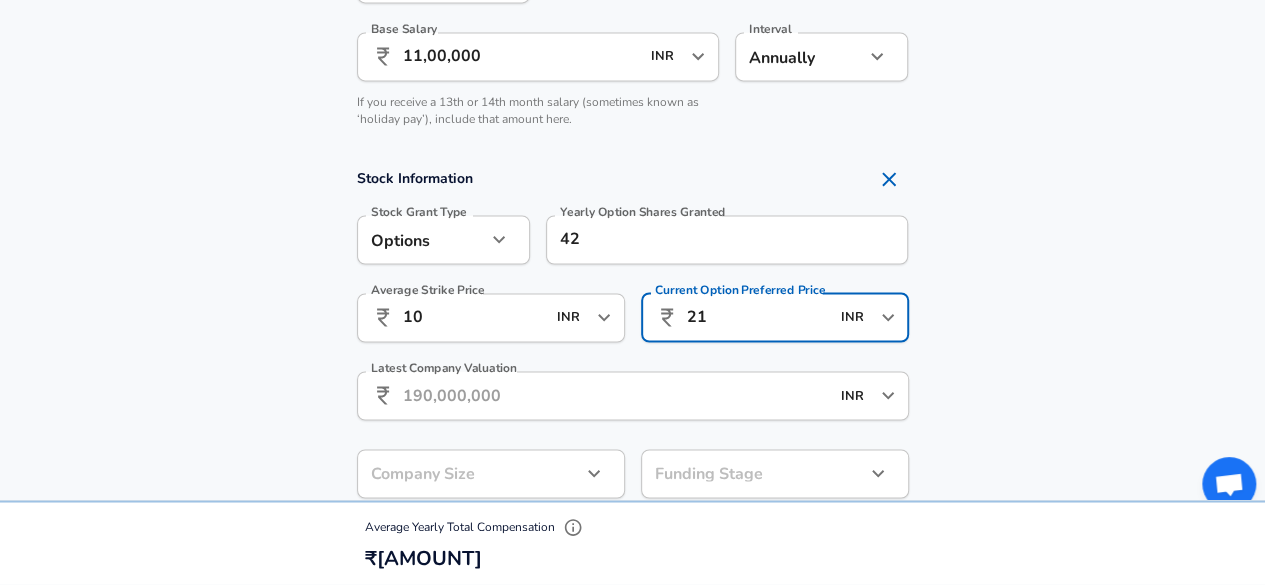 type on "2" 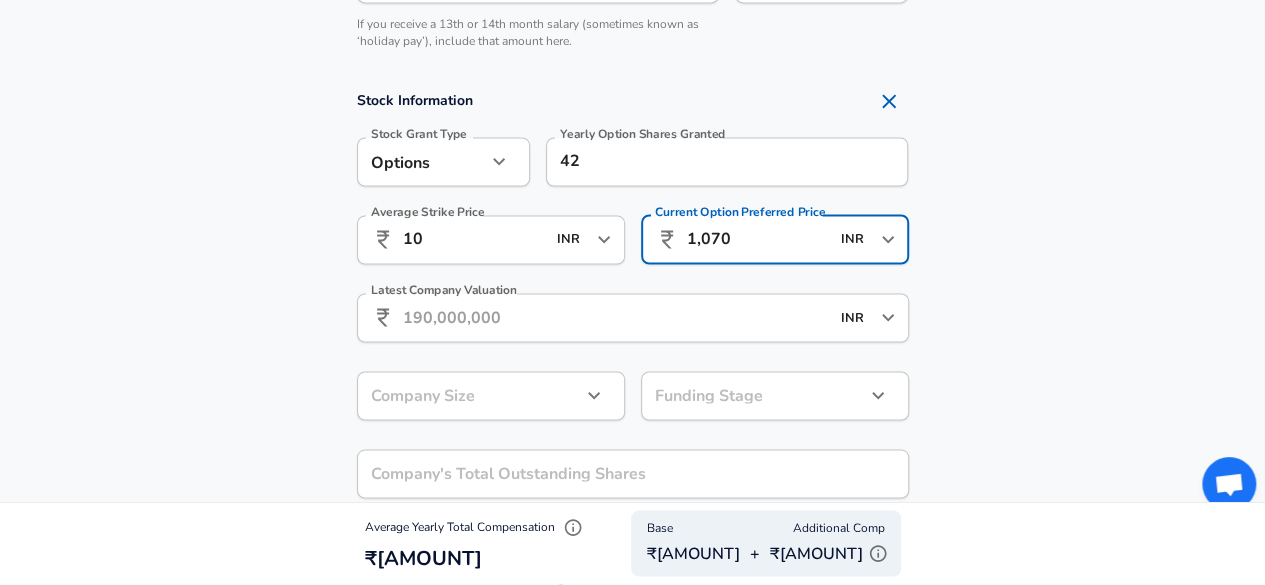 scroll, scrollTop: 1666, scrollLeft: 0, axis: vertical 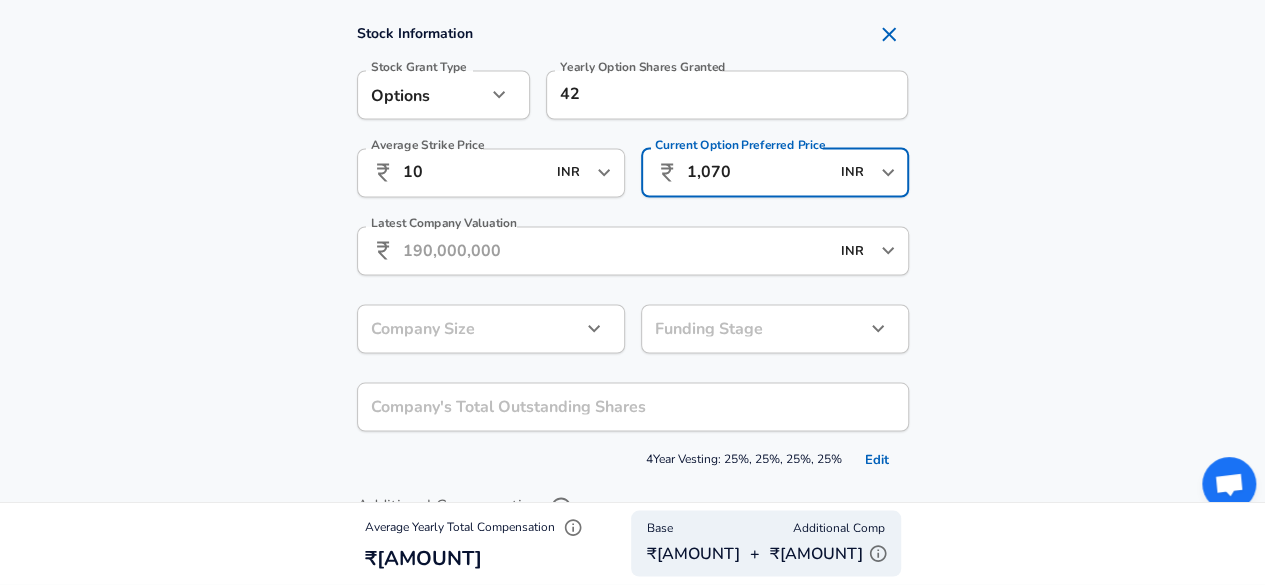 click on "1,070" at bounding box center (758, 172) 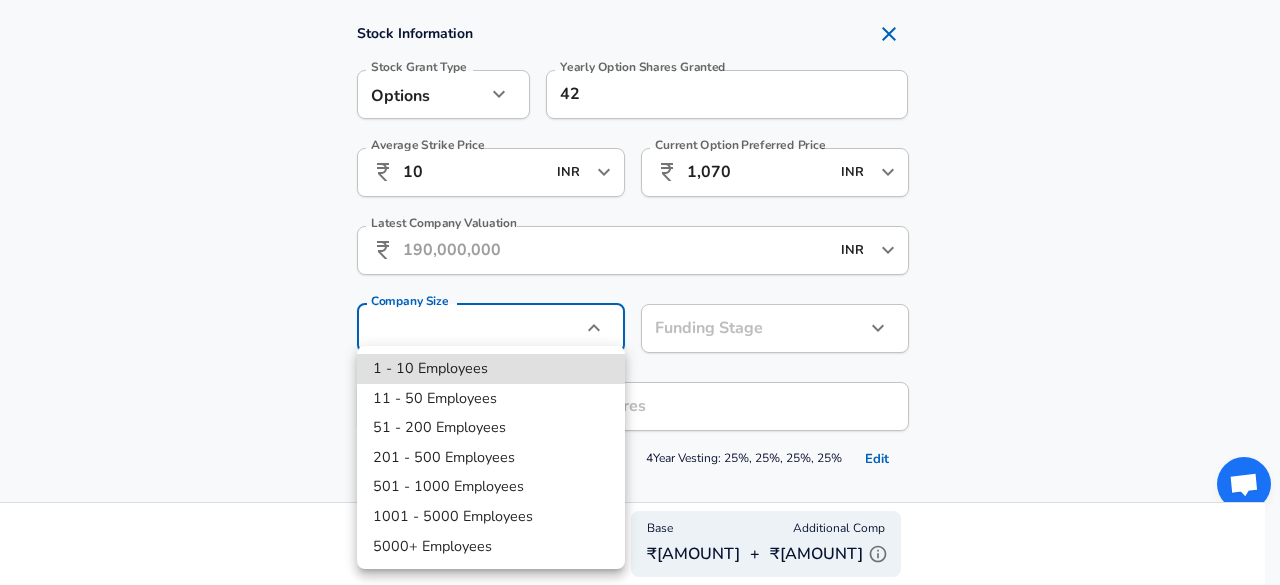 click on "Restart Add Your Salary Upload your offer letter   to verify your submission Enhance Privacy and Anonymity No Automatically hides specific fields until there are enough submissions to safely display the full details.   More Details Based on your submission and the data points that we have already collected, we will automatically hide and anonymize specific fields if there aren't enough data points to remain sufficiently anonymous. Company & Title Information   Enter the company you received your offer from Company [COMPANY] Company   Select the title that closest resembles your official title. This should be similar to the title that was present on your offer letter. Title [TITLE] Title   Select a job family that best fits your role. If you can't find one, select 'Other' to enter a custom job family Job Family [JOBFAMILY] Job Family   Select a Specialization that best fits your role. If you can't find one, select 'Other' to enter a custom specialization Select Specialization   Level [LEVEL] No" at bounding box center [640, -1374] 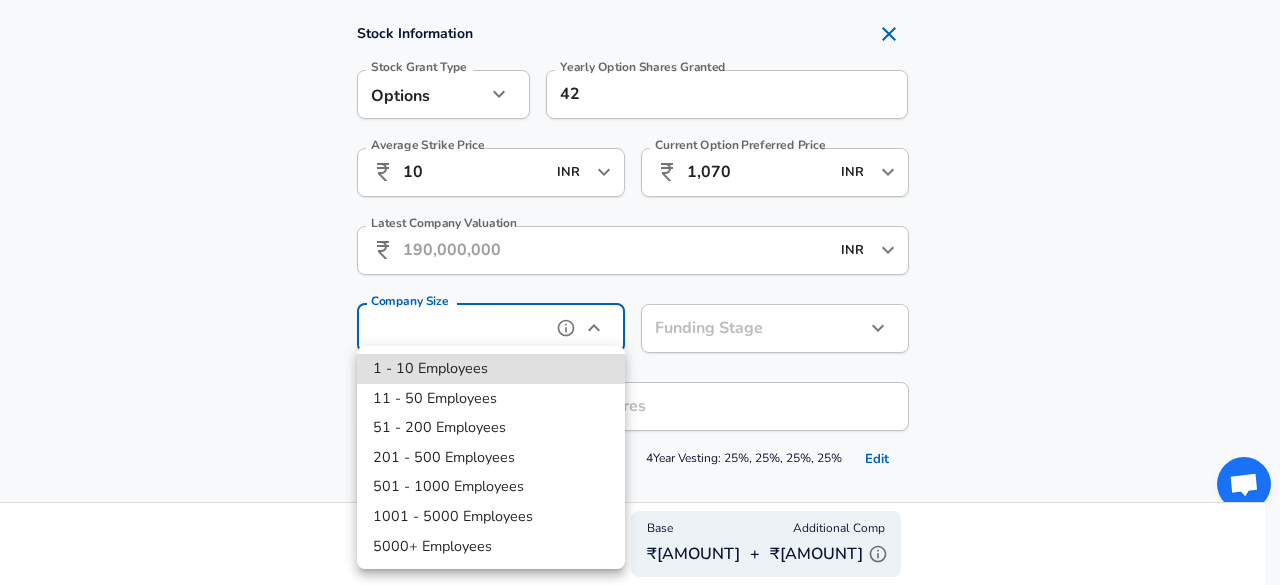 type on "1001-5000" 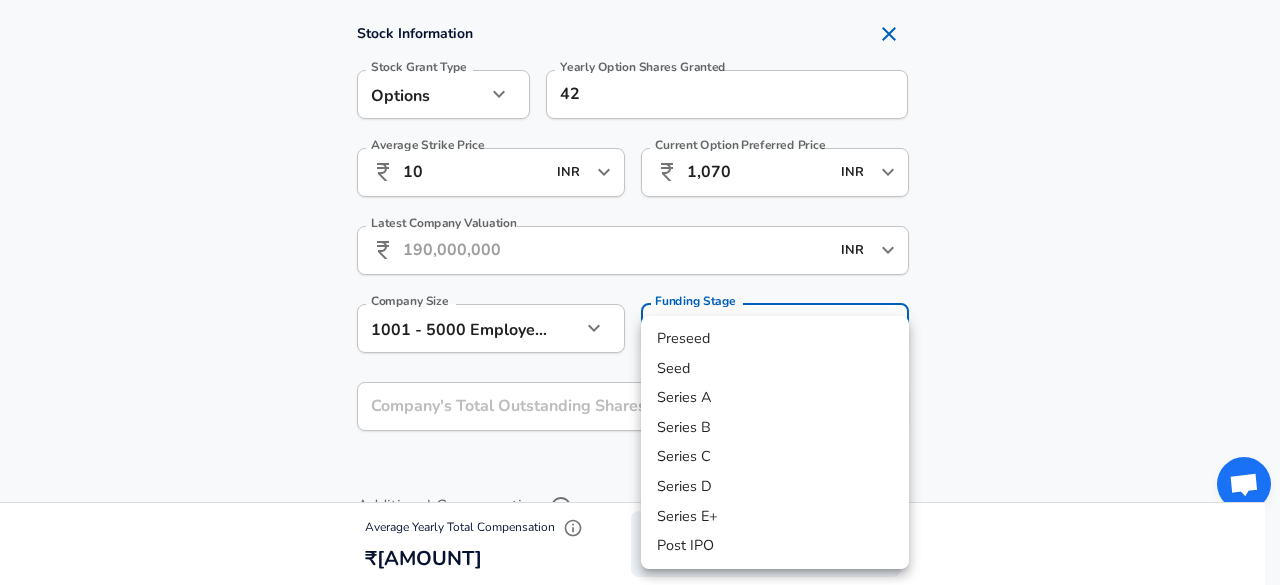 click on "Restart Add Your Salary Upload your offer letter   to verify your submission Enhance Privacy and Anonymity No Automatically hides specific fields until there are enough submissions to safely display the full details.   More Details Based on your submission and the data points that we have already collected, we will automatically hide and anonymize specific fields if there aren't enough data points to remain sufficiently anonymous. Company & Title Information   Enter the company you received your offer from Company [COMPANY] Company   Select the title that closest resembles your official title. This should be similar to the title that was present on your offer letter. Title [TITLE] Title   Select a job family that best fits your role. If you can't find one, select 'Other' to enter a custom job family Job Family [JOBFAMILY] Job Family   Select a Specialization that best fits your role. If you can't find one, select 'Other' to enter a custom specialization Select Specialization   Level [LEVEL] No" at bounding box center (640, -1374) 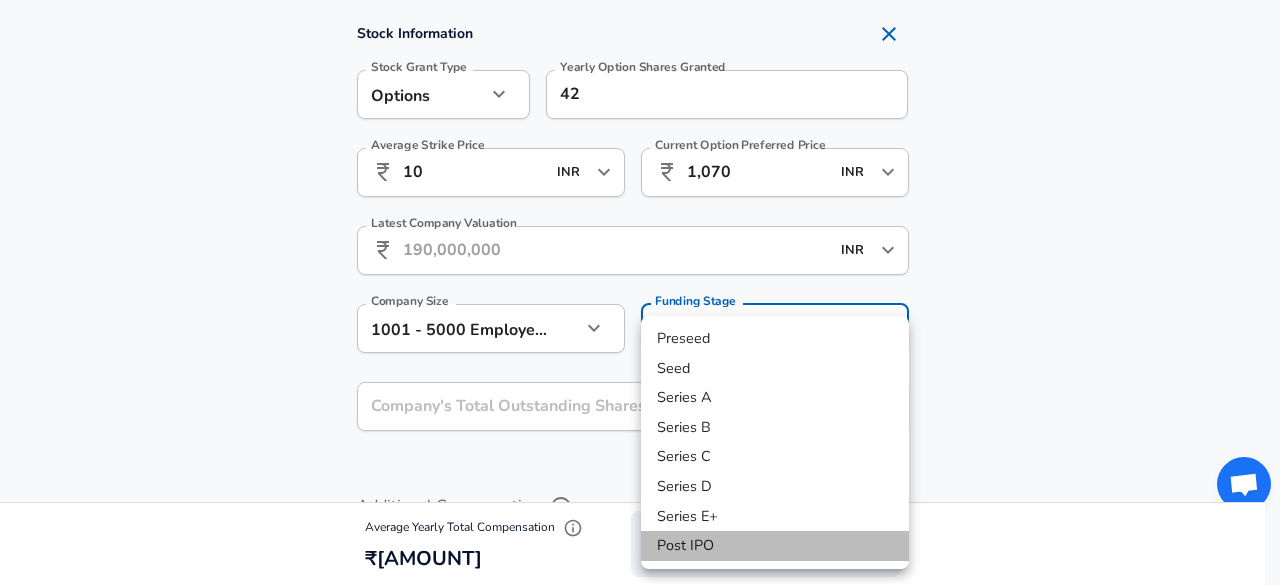 click on "Post IPO" at bounding box center (775, 546) 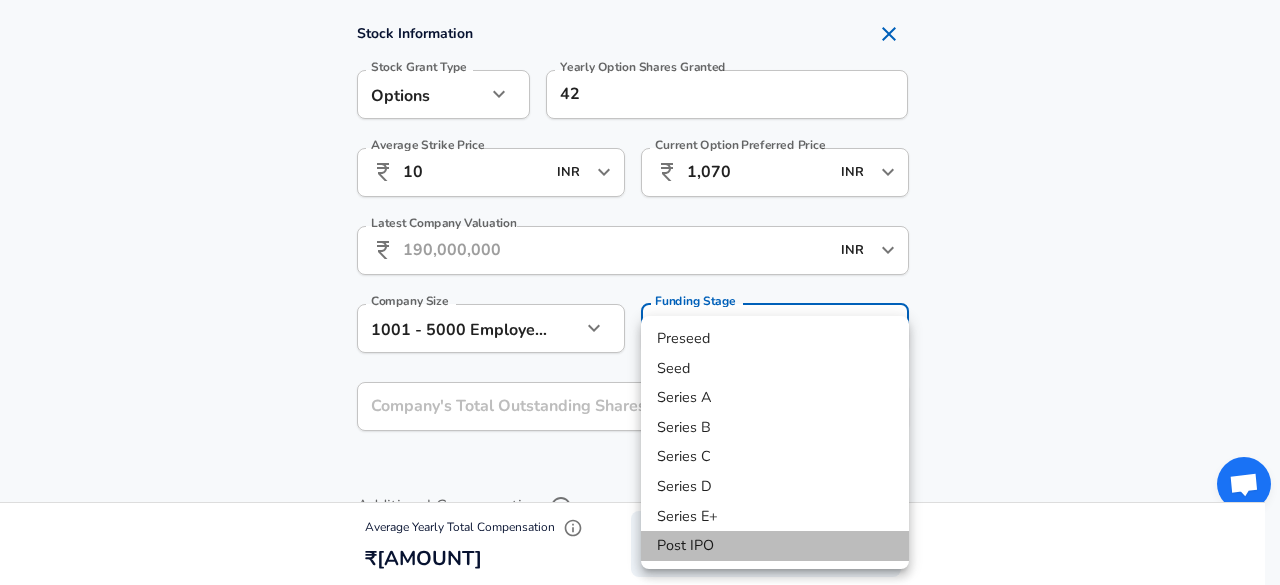 type on "post_ipo" 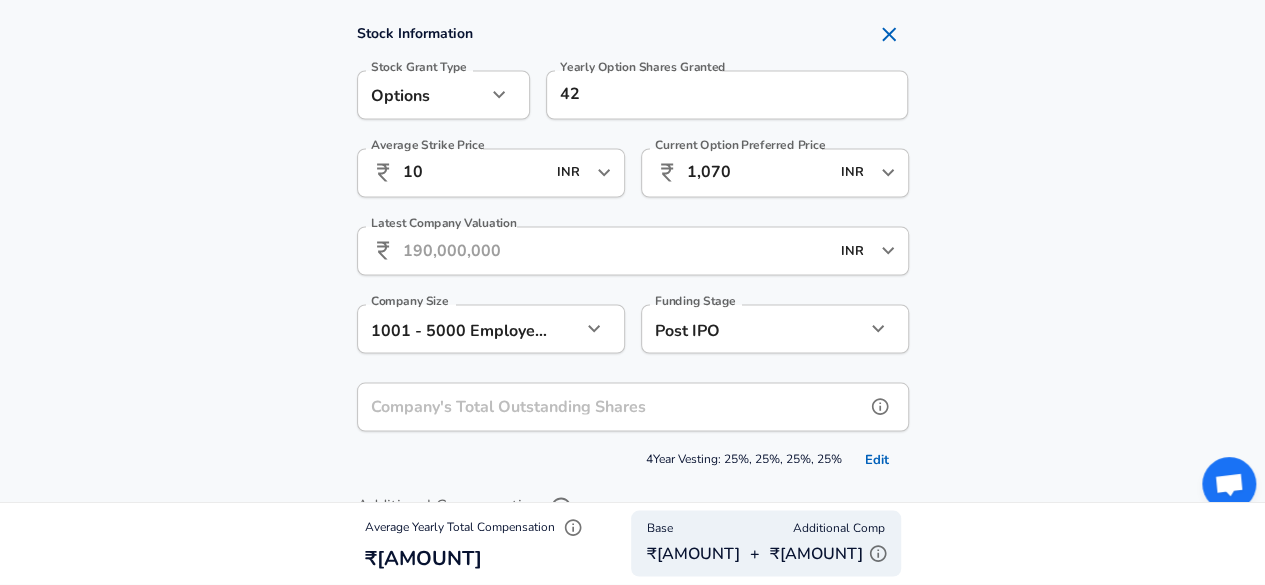 click on "Company's Total Outstanding Shares" at bounding box center [611, 406] 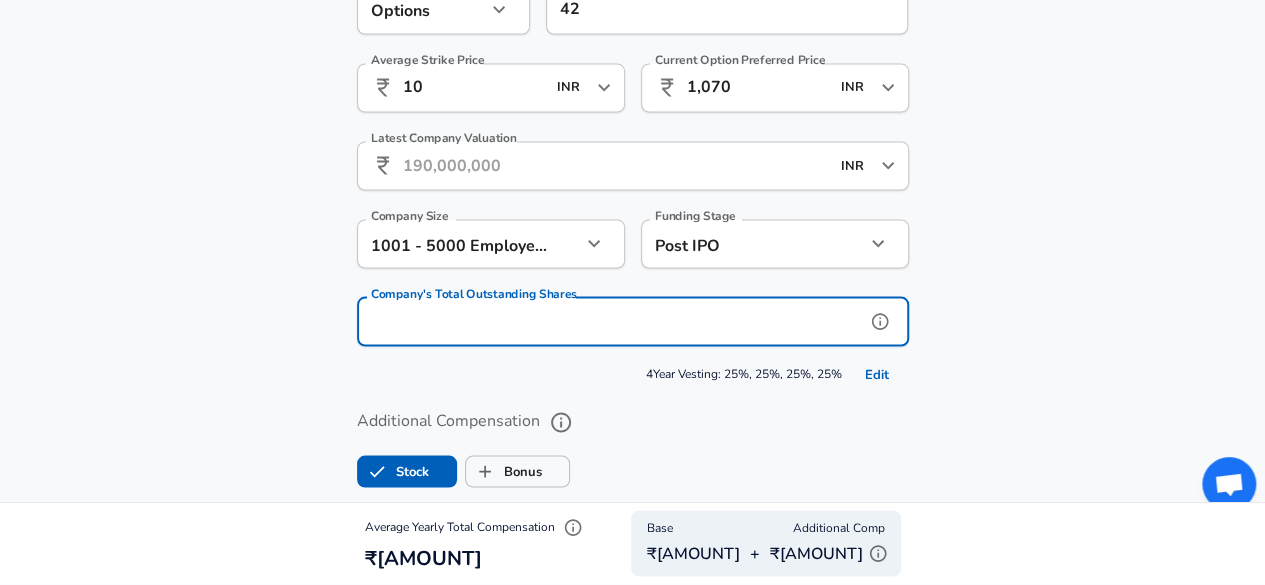 scroll, scrollTop: 1750, scrollLeft: 0, axis: vertical 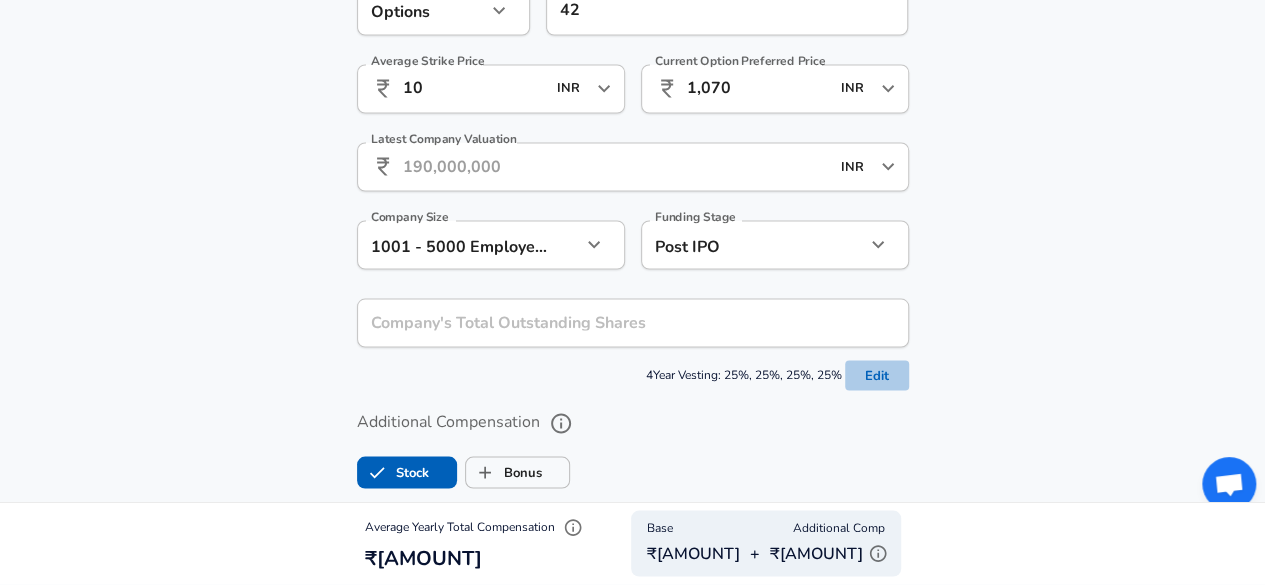click on "Edit" at bounding box center [877, 375] 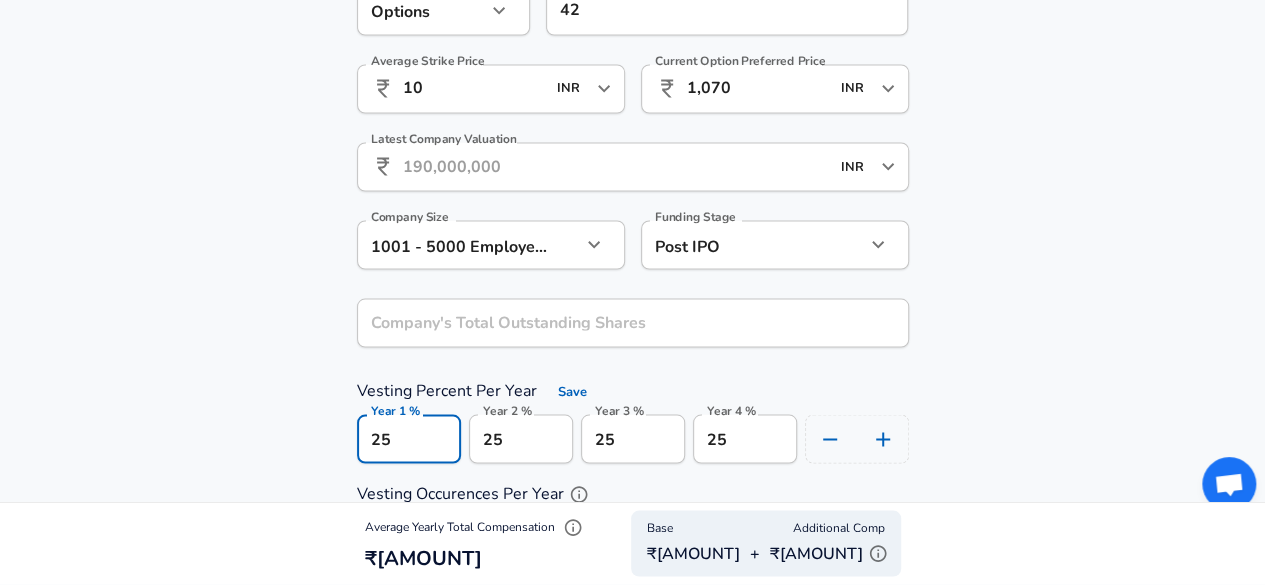click on "25" at bounding box center (409, 438) 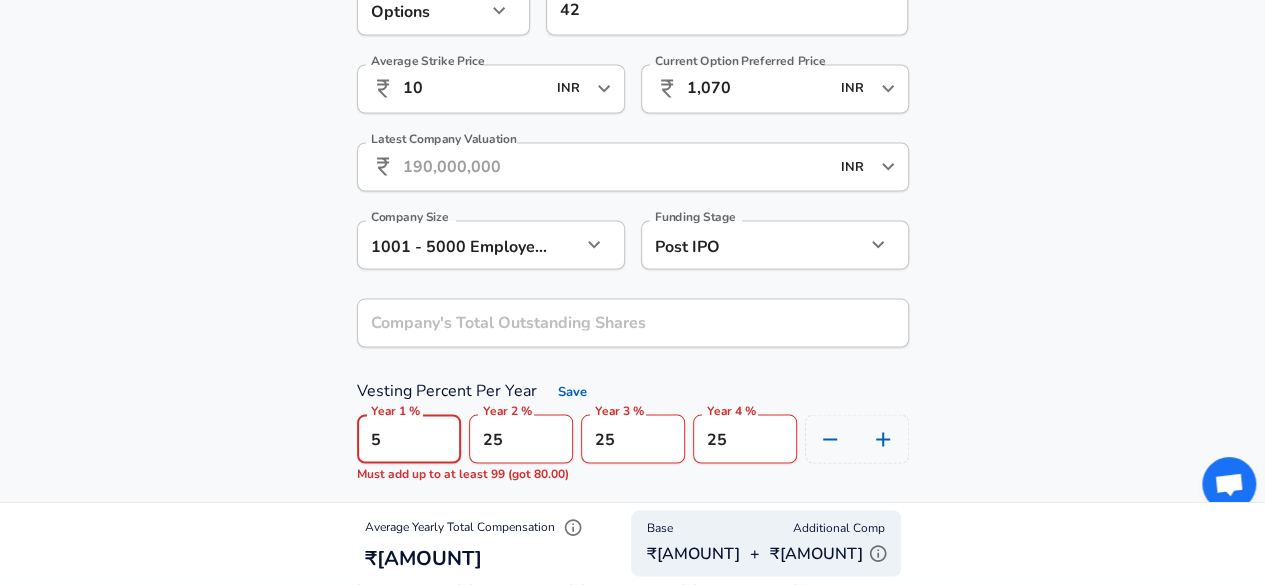 type on "5" 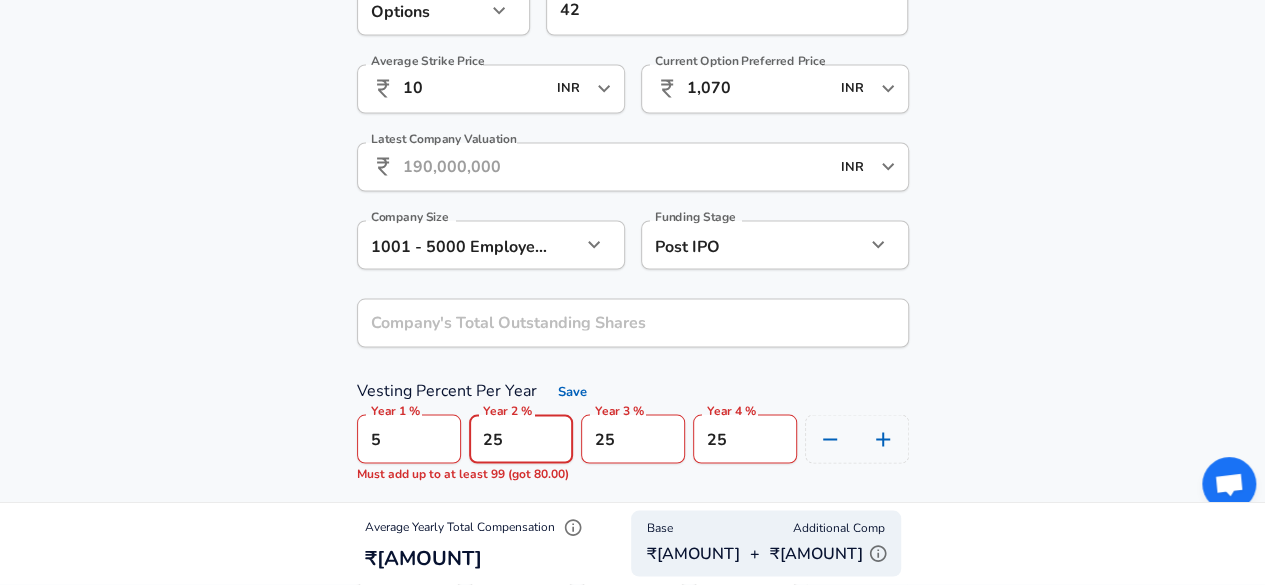 type on "2" 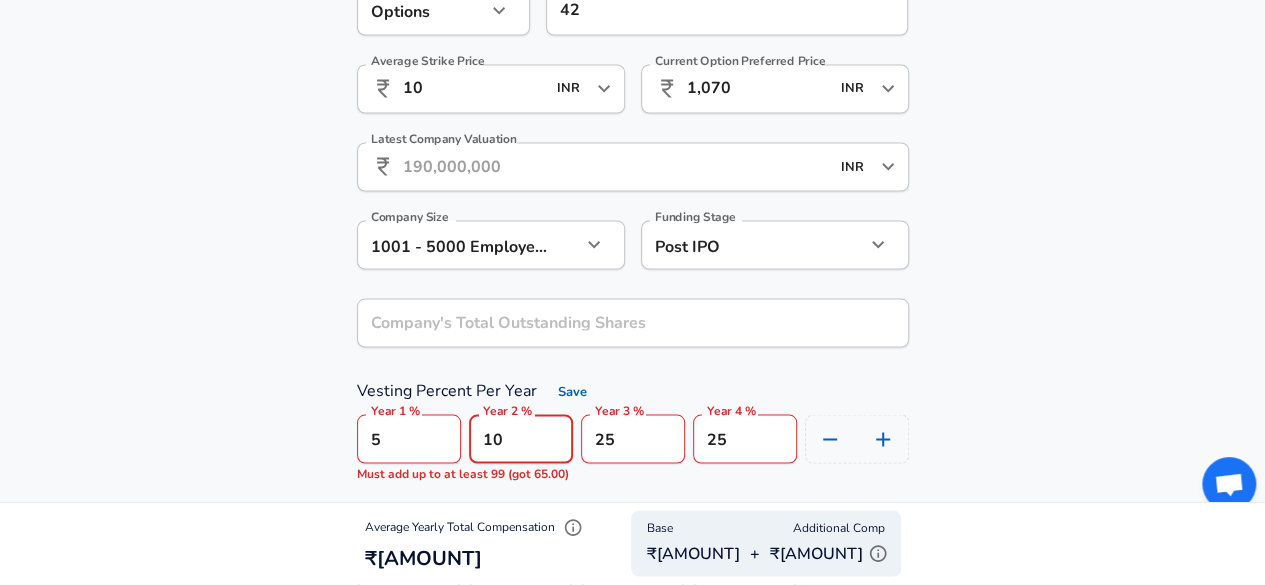 type on "10" 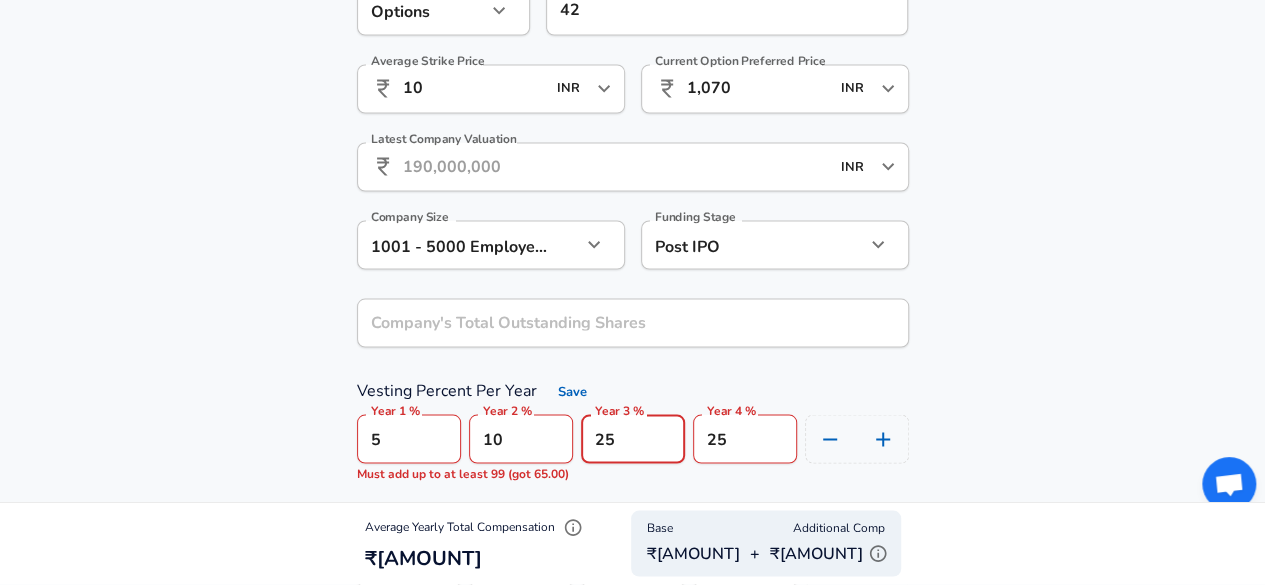 click on "25" at bounding box center [633, 438] 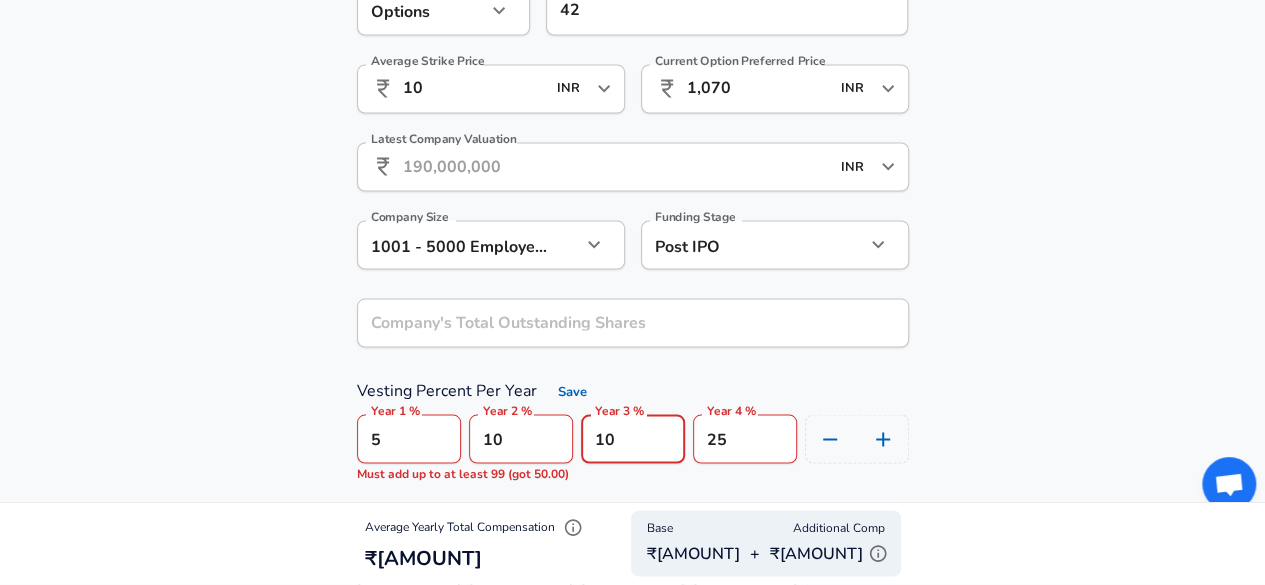 type on "10" 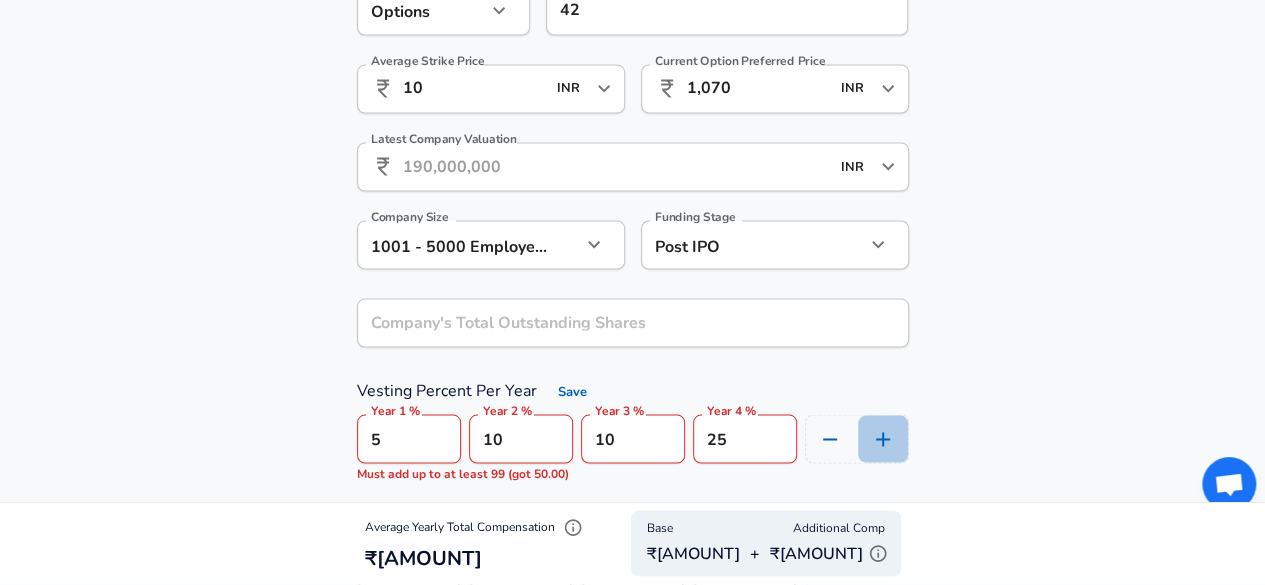 click 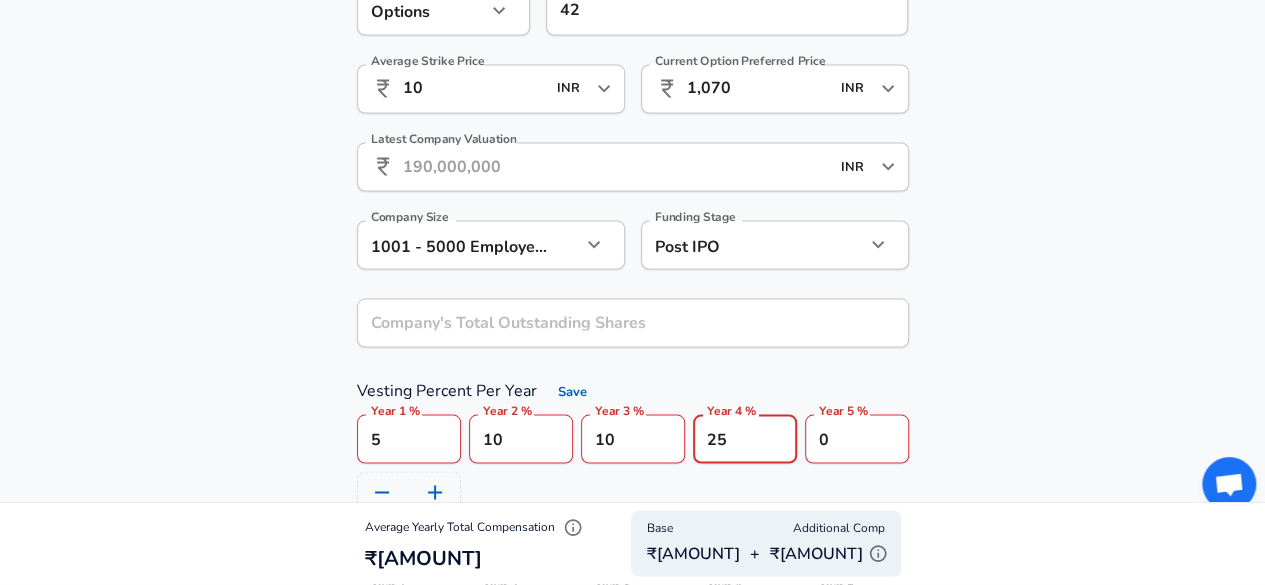 click on "25" at bounding box center (745, 438) 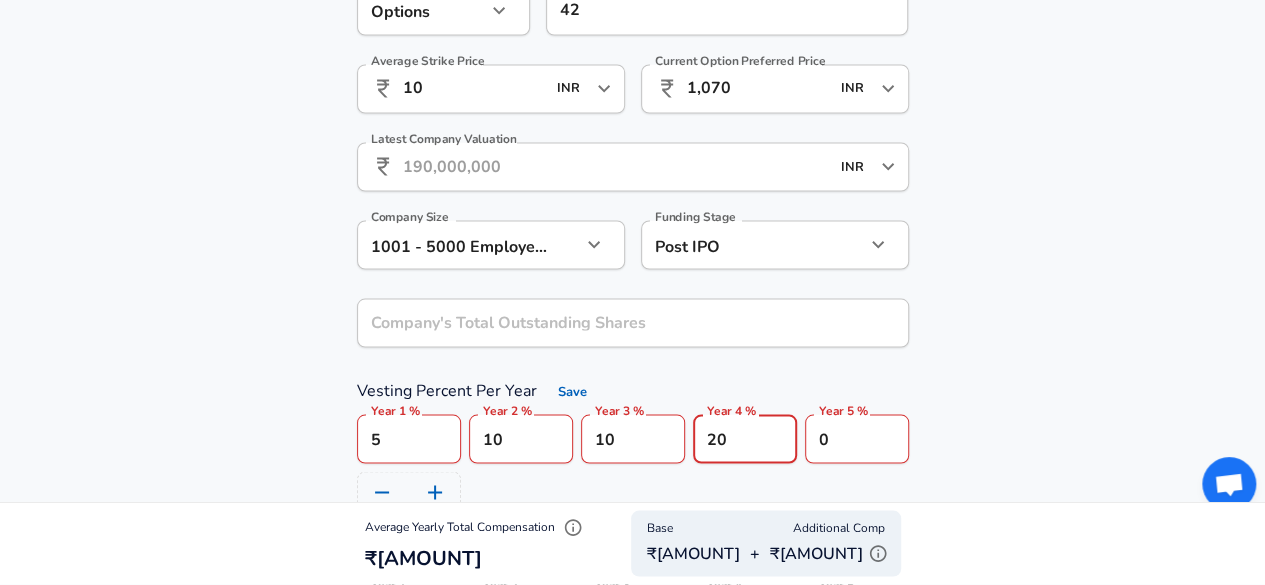type on "20" 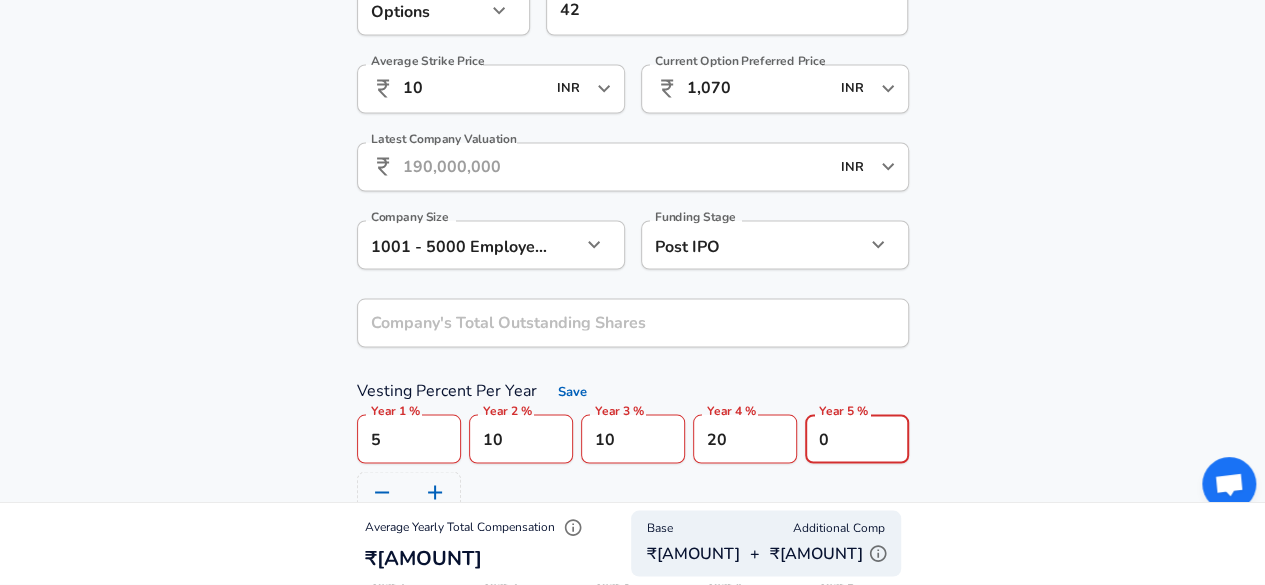 click on "0" at bounding box center (857, 438) 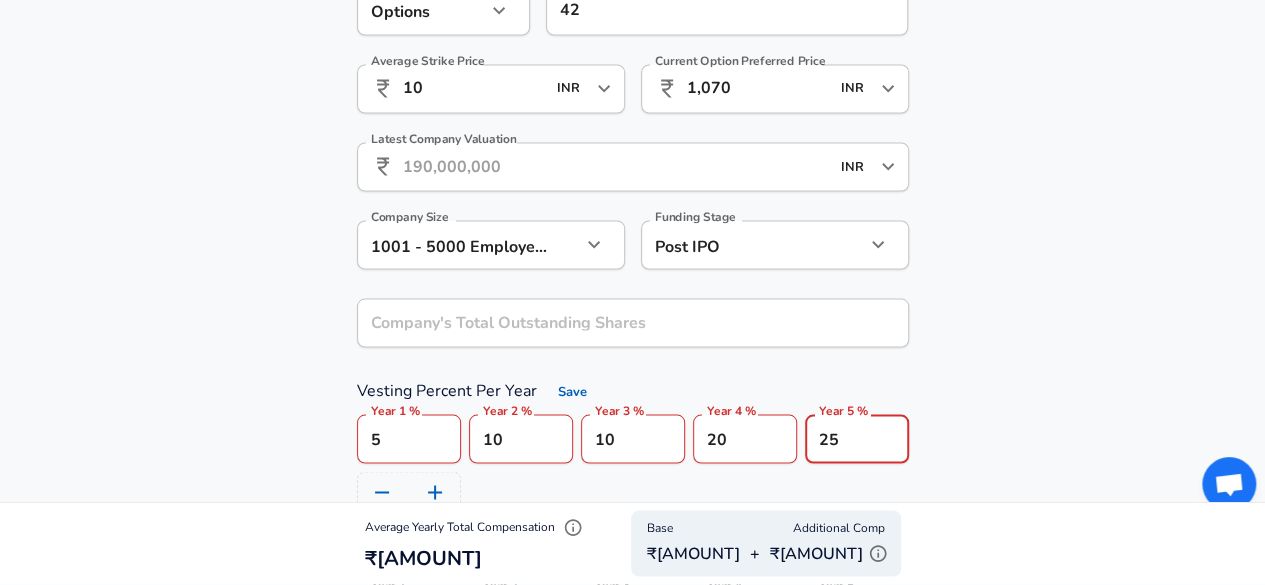 type on "25" 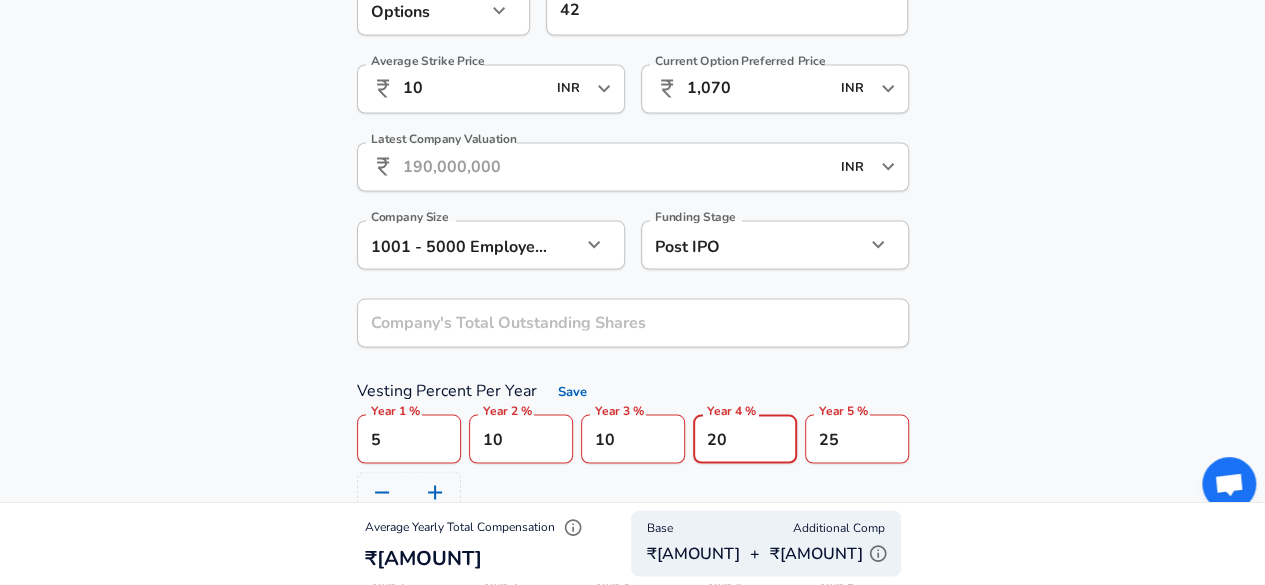 click on "20" at bounding box center [745, 438] 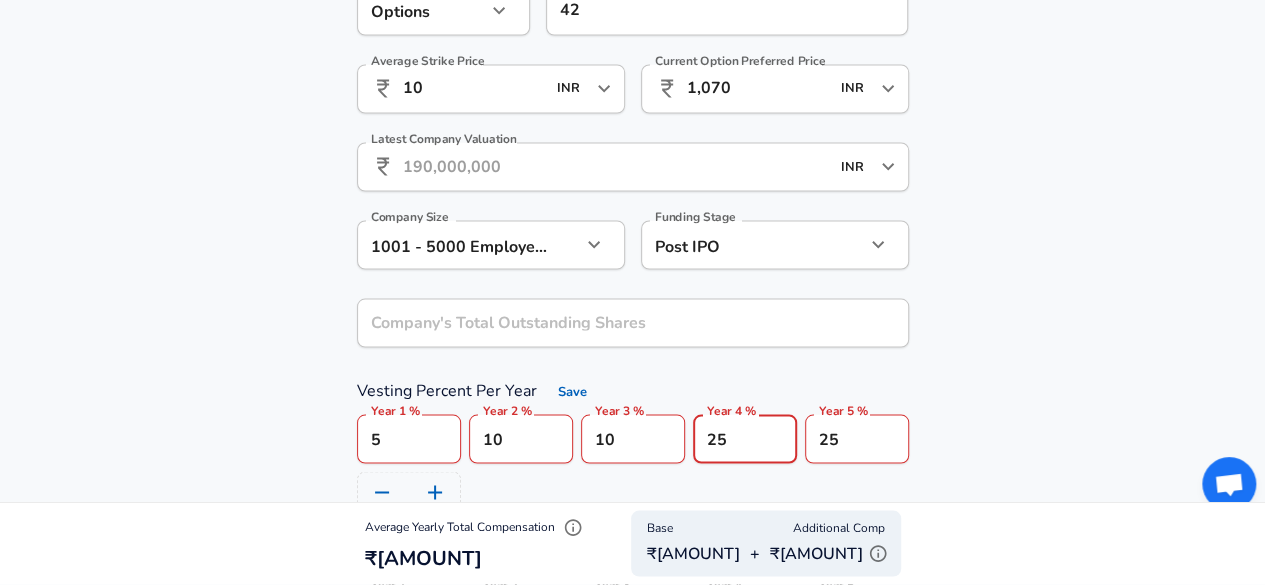 type on "25" 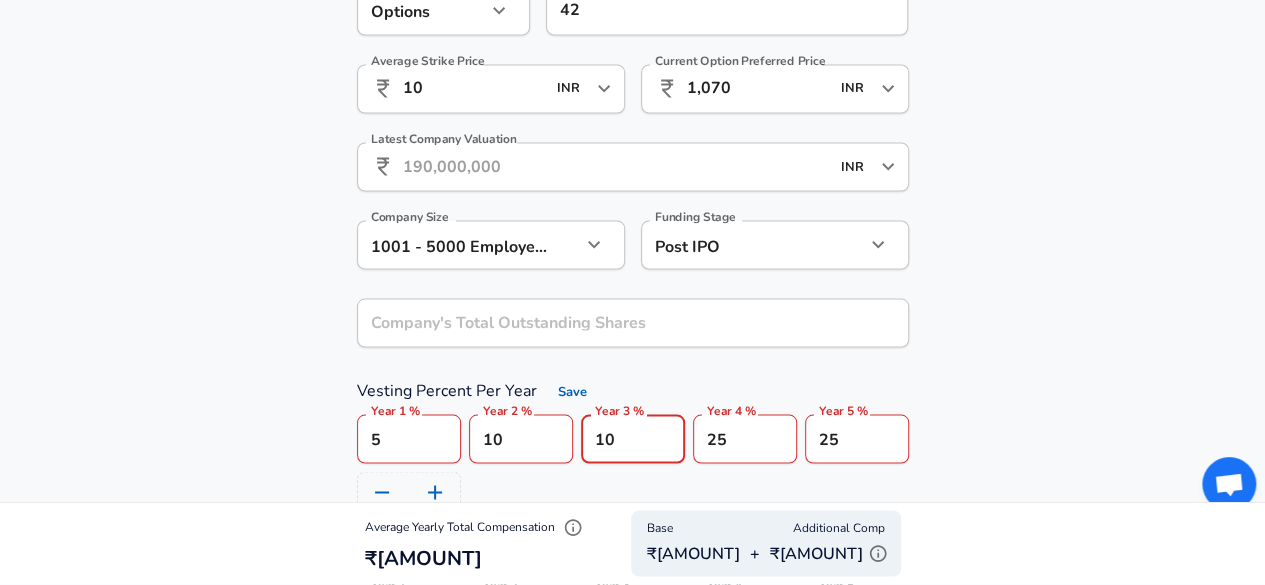 click on "10" at bounding box center [633, 438] 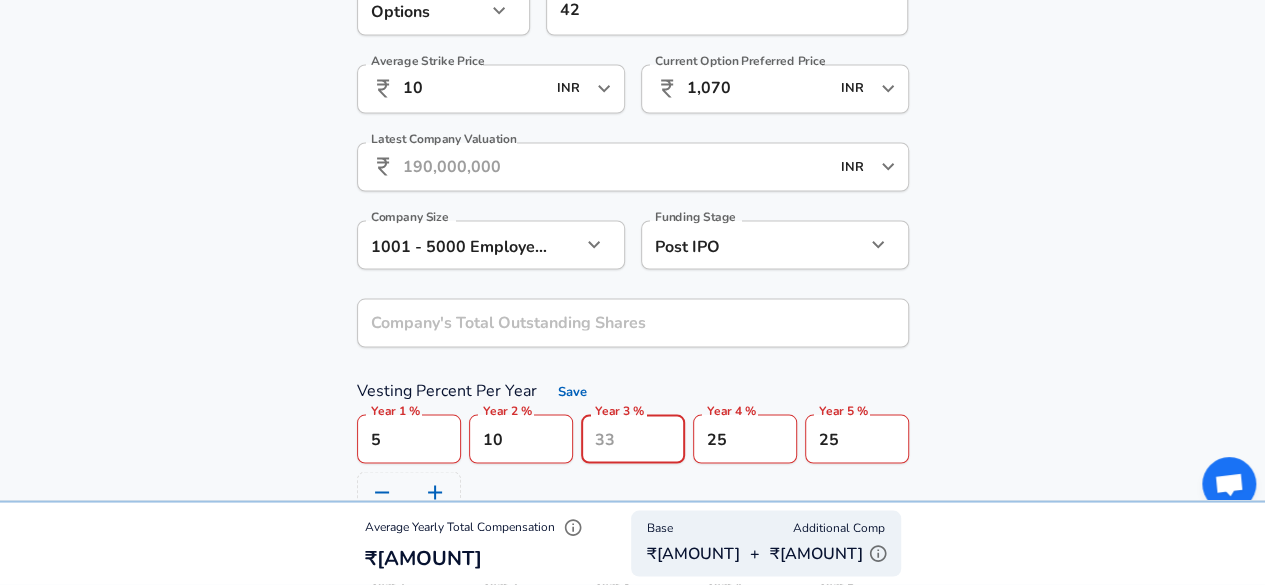 type 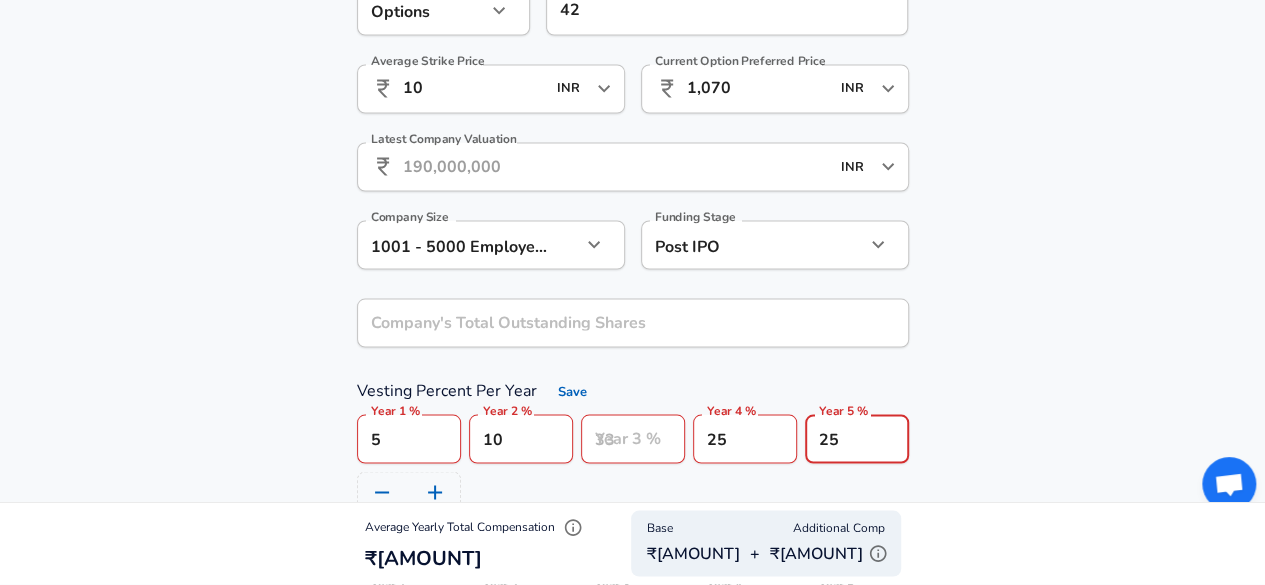 click on "25" at bounding box center [857, 438] 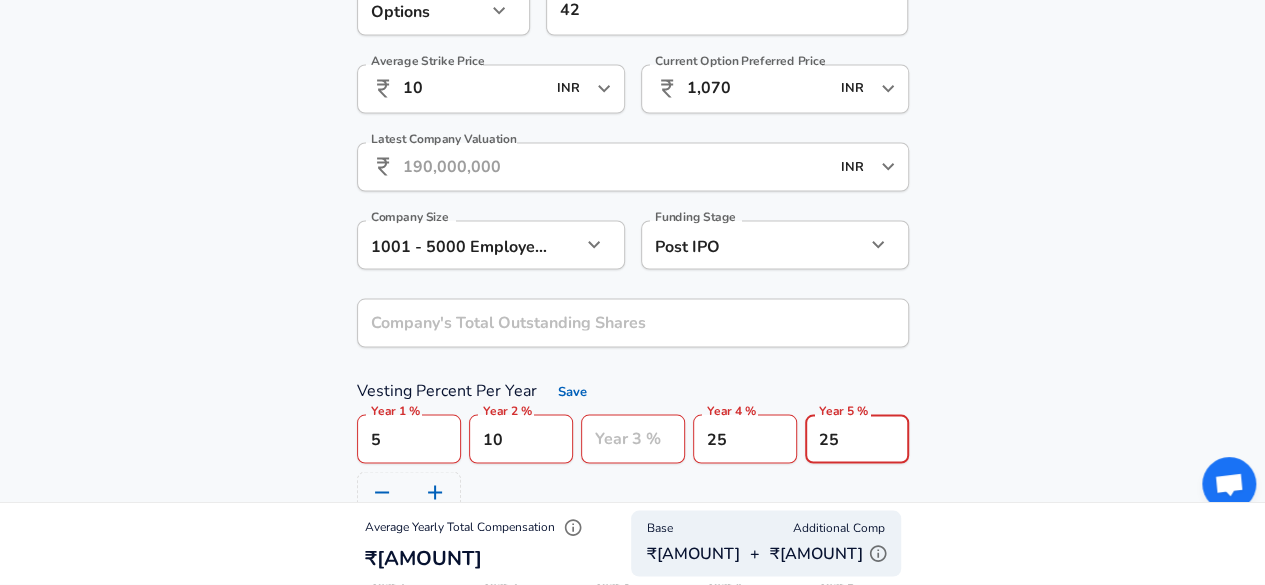 type on "2" 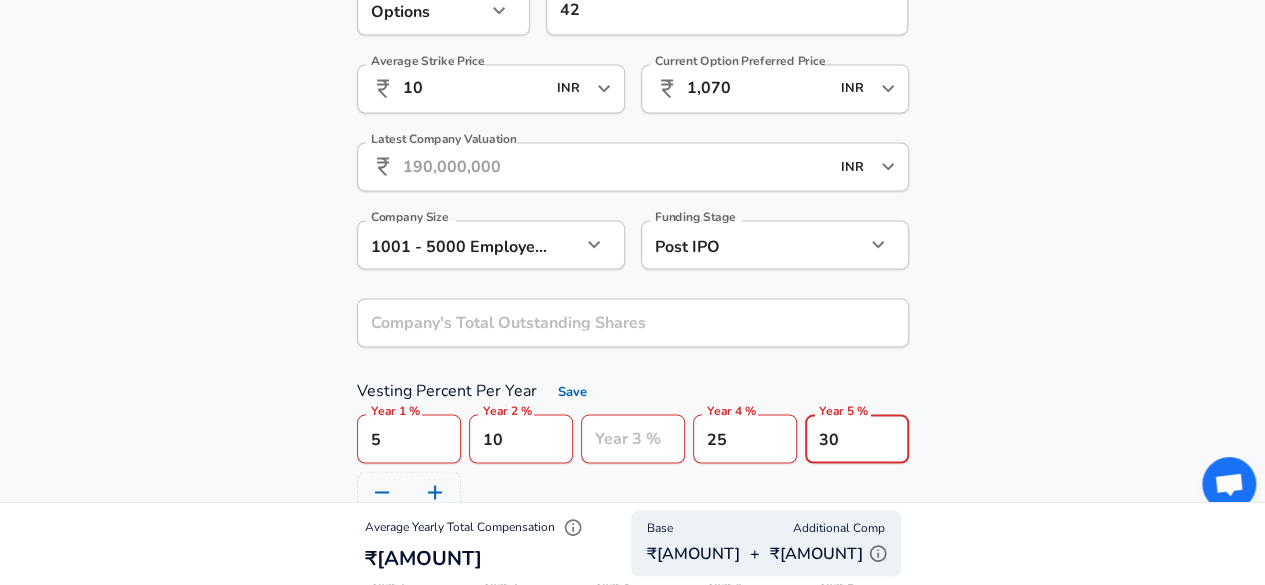 type on "30" 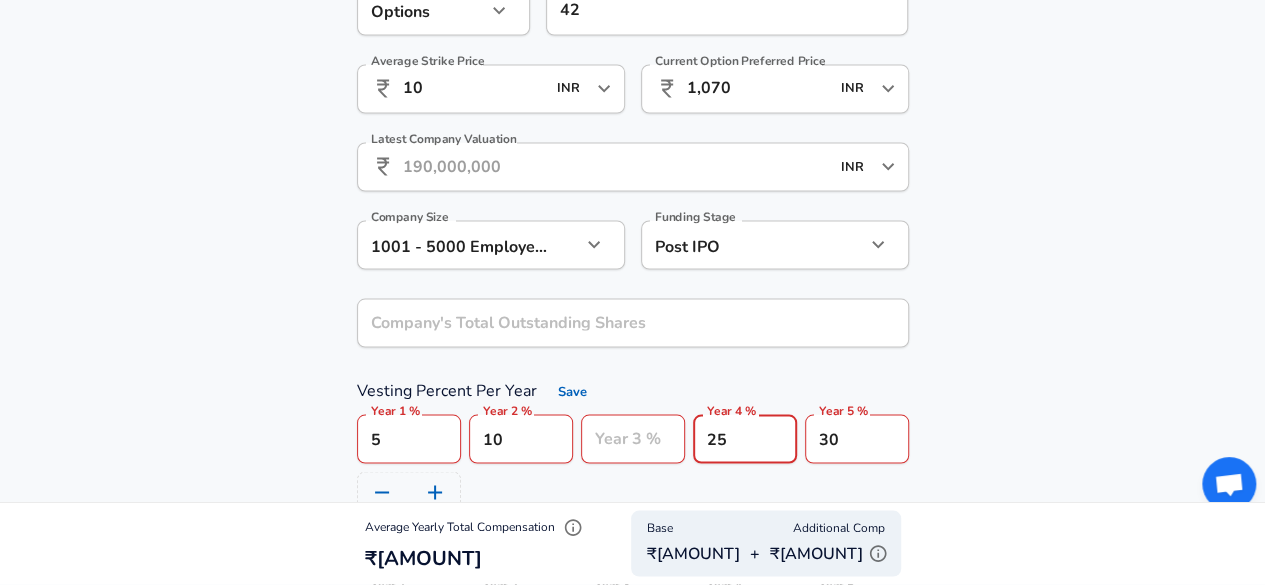 click on "25" at bounding box center [745, 438] 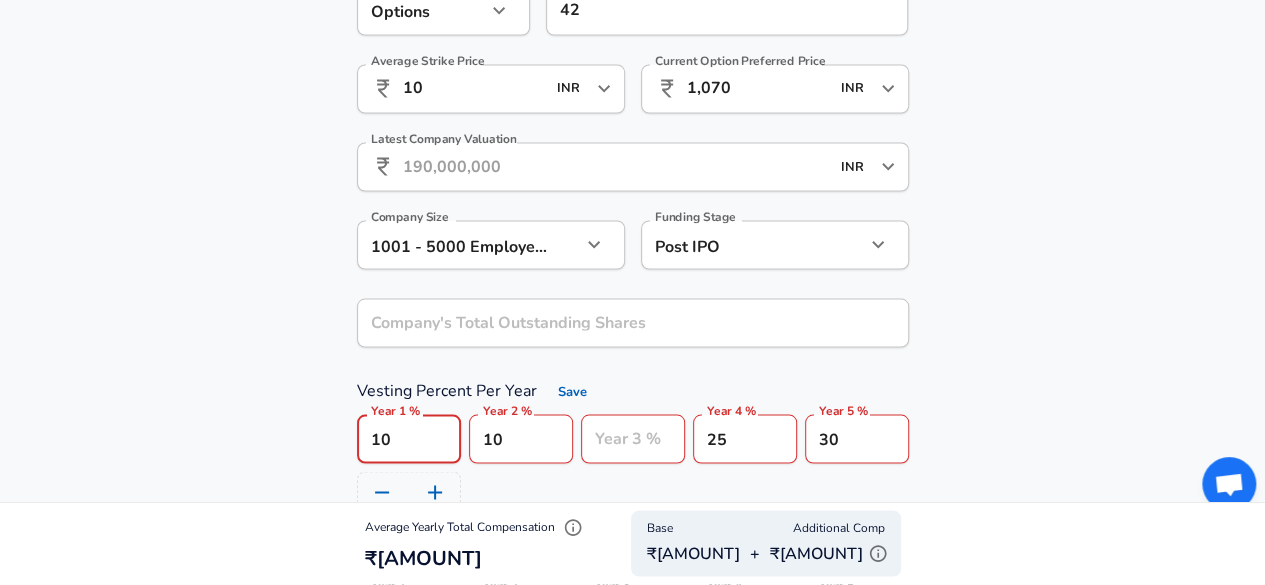 type on "10" 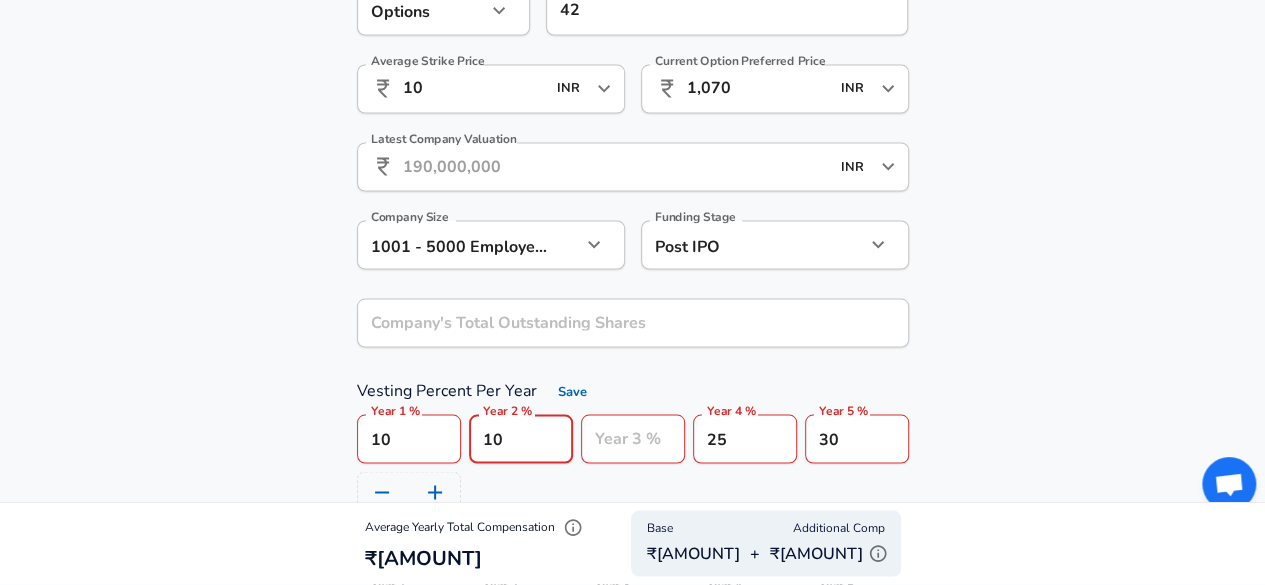 click on "10" at bounding box center [521, 438] 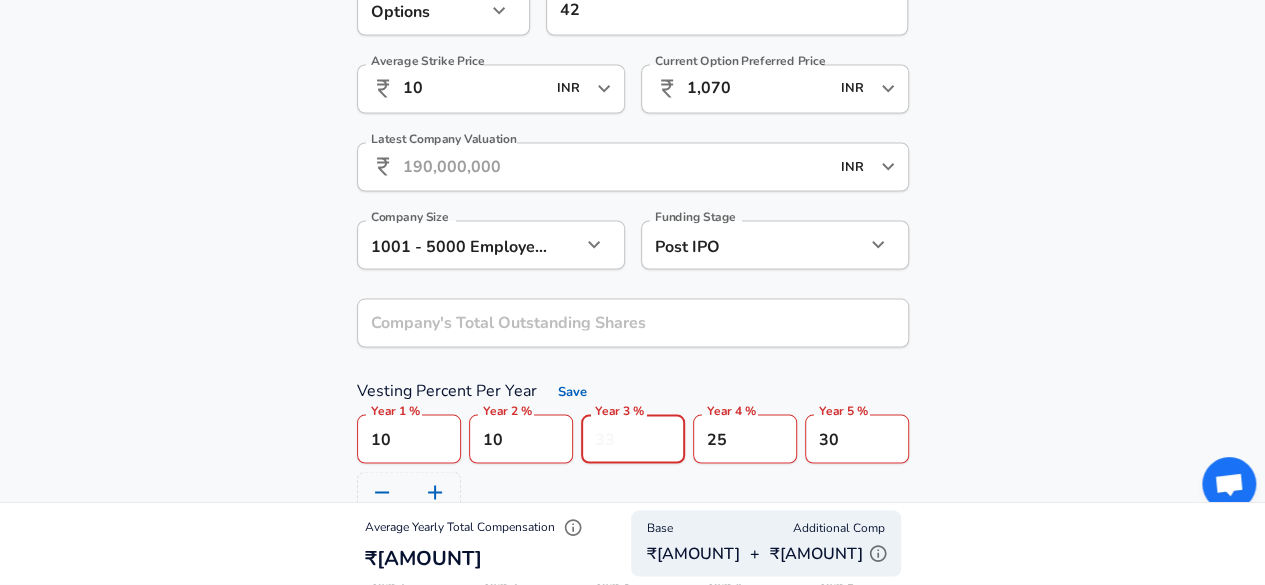 click on "Year 3 %" at bounding box center (633, 438) 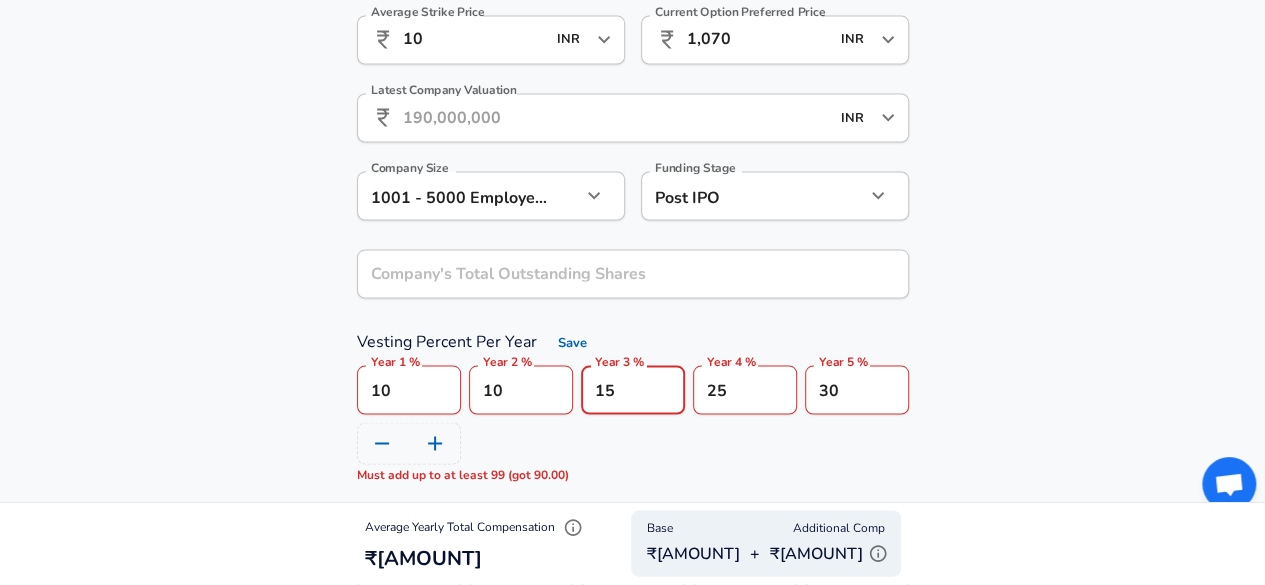 scroll, scrollTop: 1800, scrollLeft: 0, axis: vertical 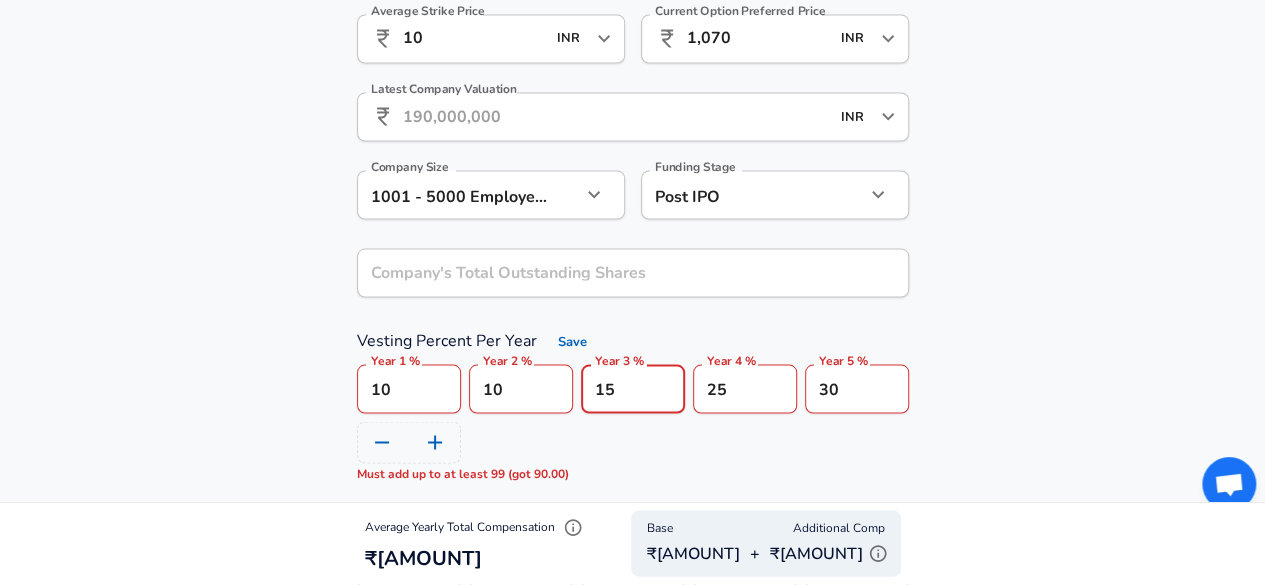 type on "15" 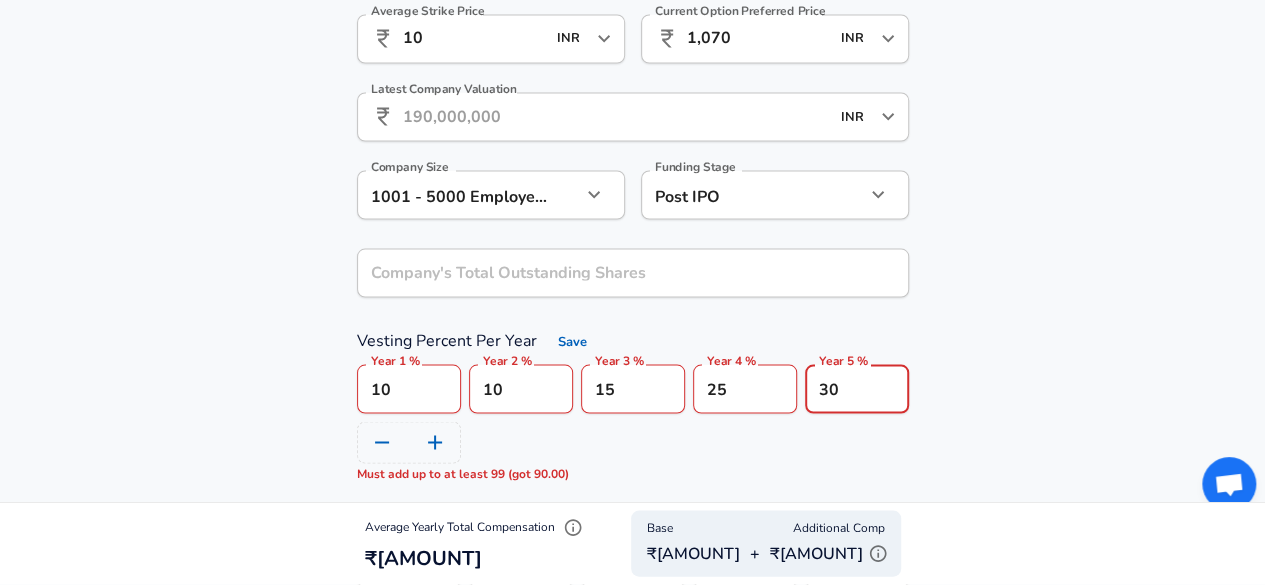 click on "30" at bounding box center (857, 388) 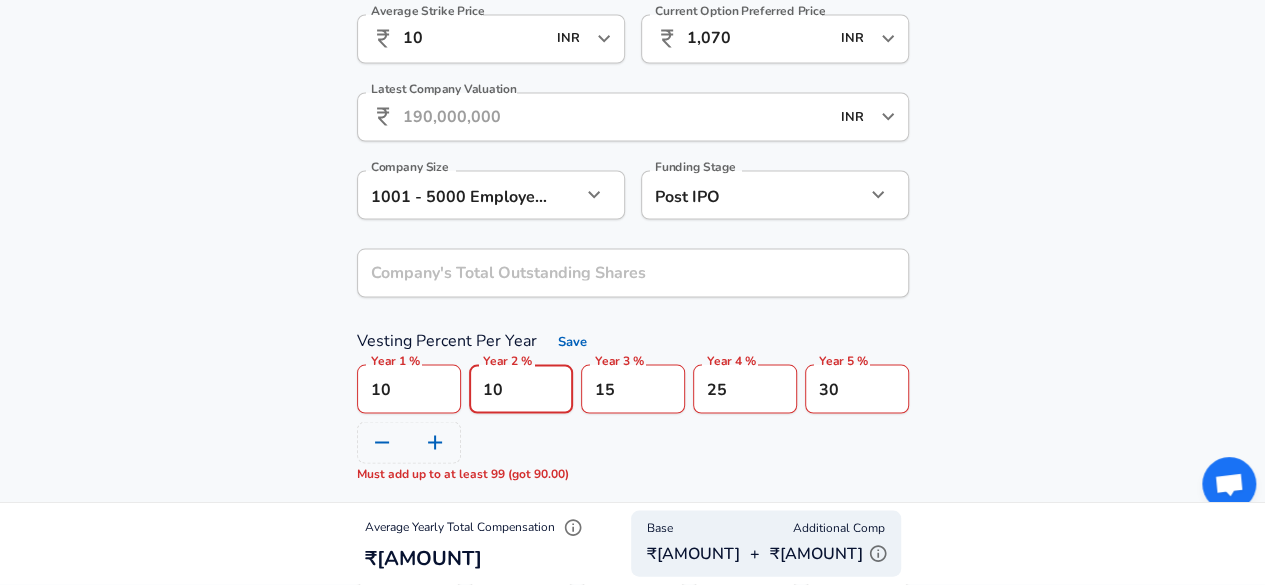 click on "10" at bounding box center [521, 388] 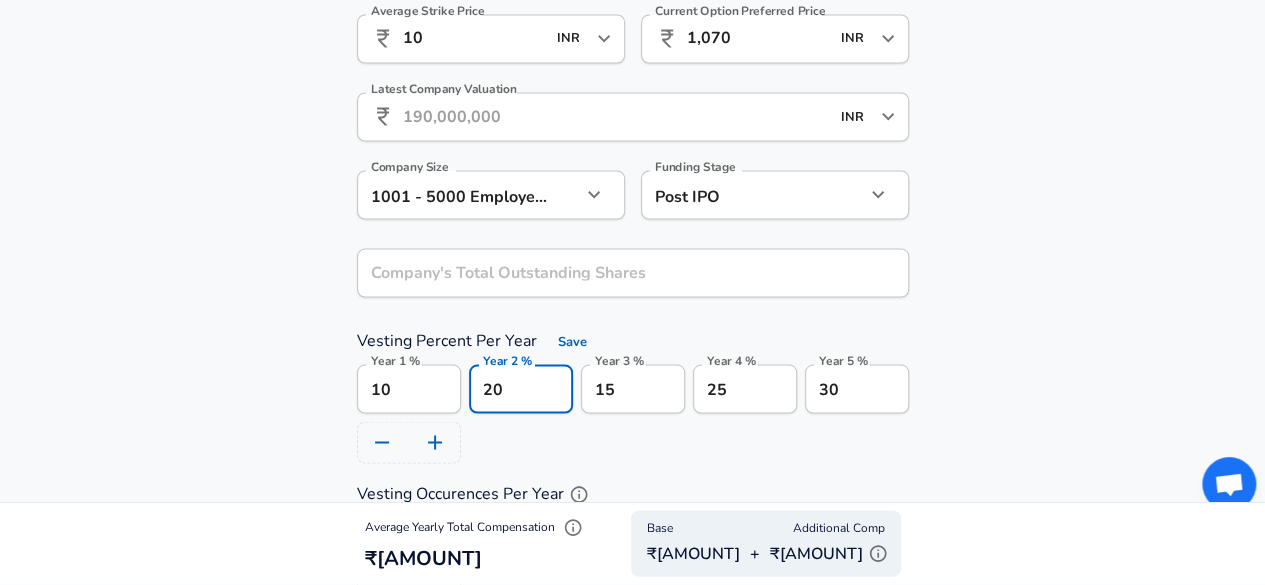 type on "20" 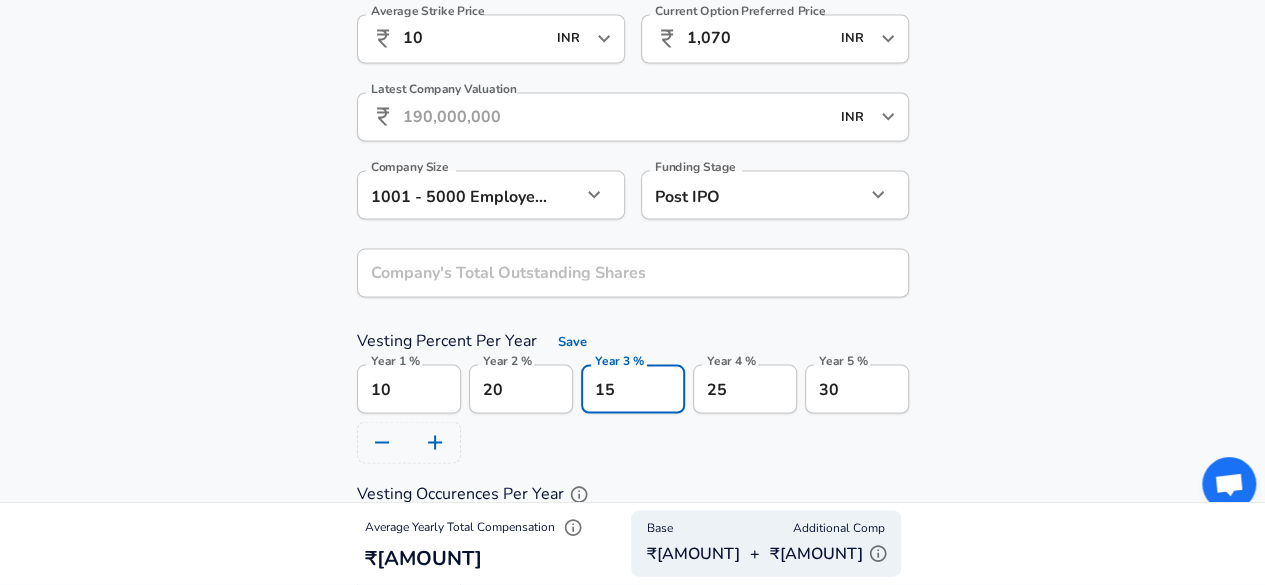 click on "15" at bounding box center [633, 388] 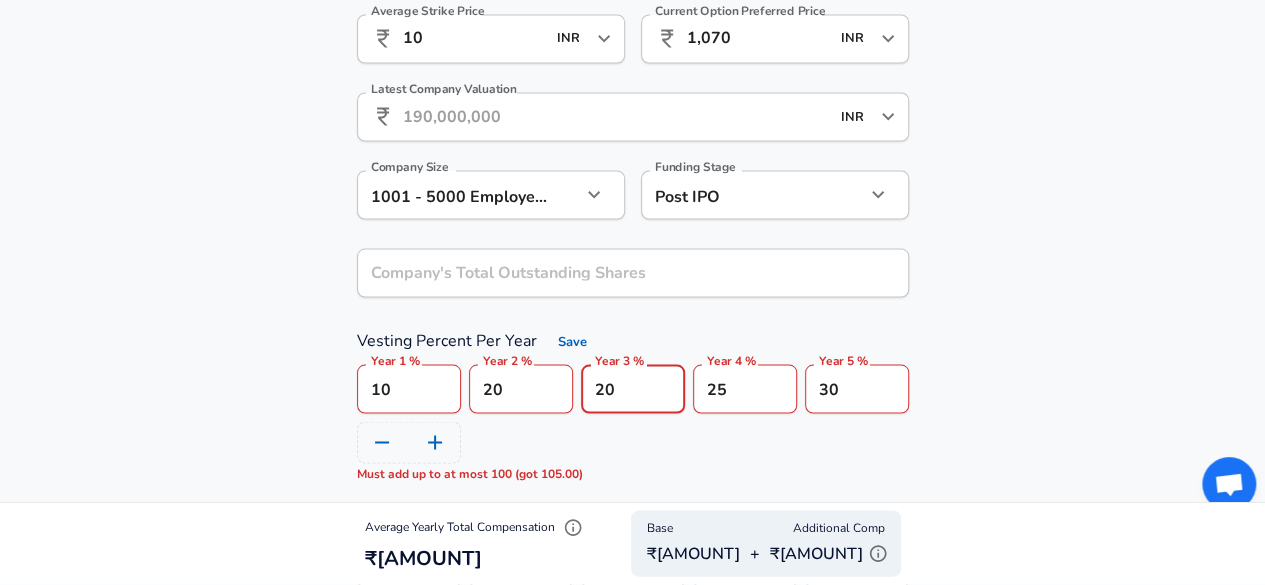 type on "20" 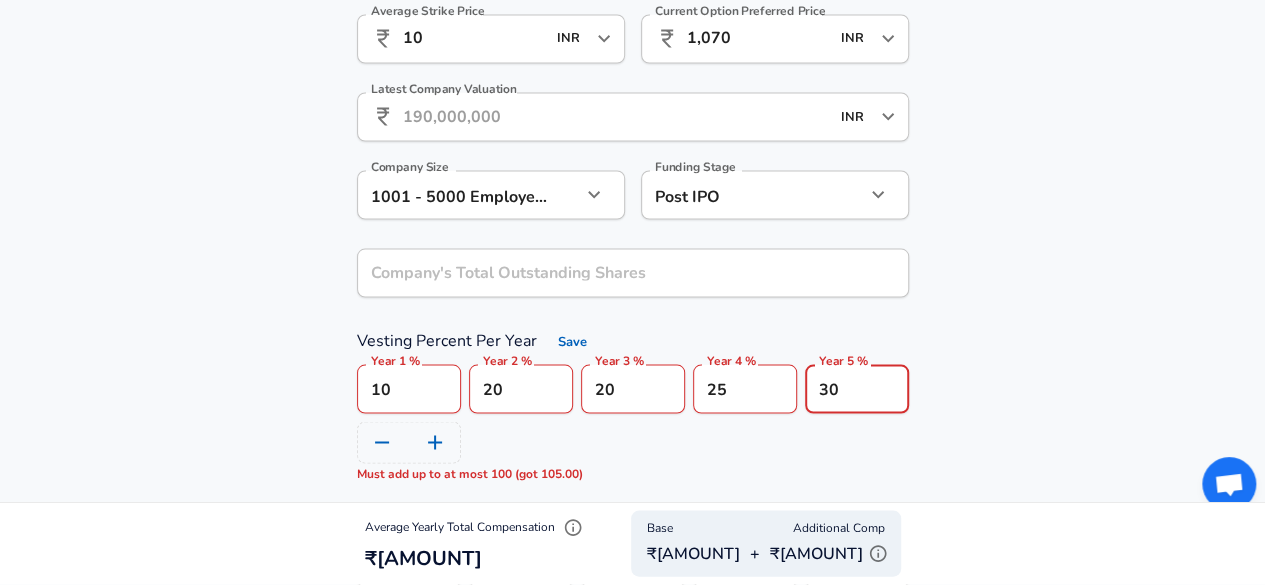 click on "30" at bounding box center [857, 388] 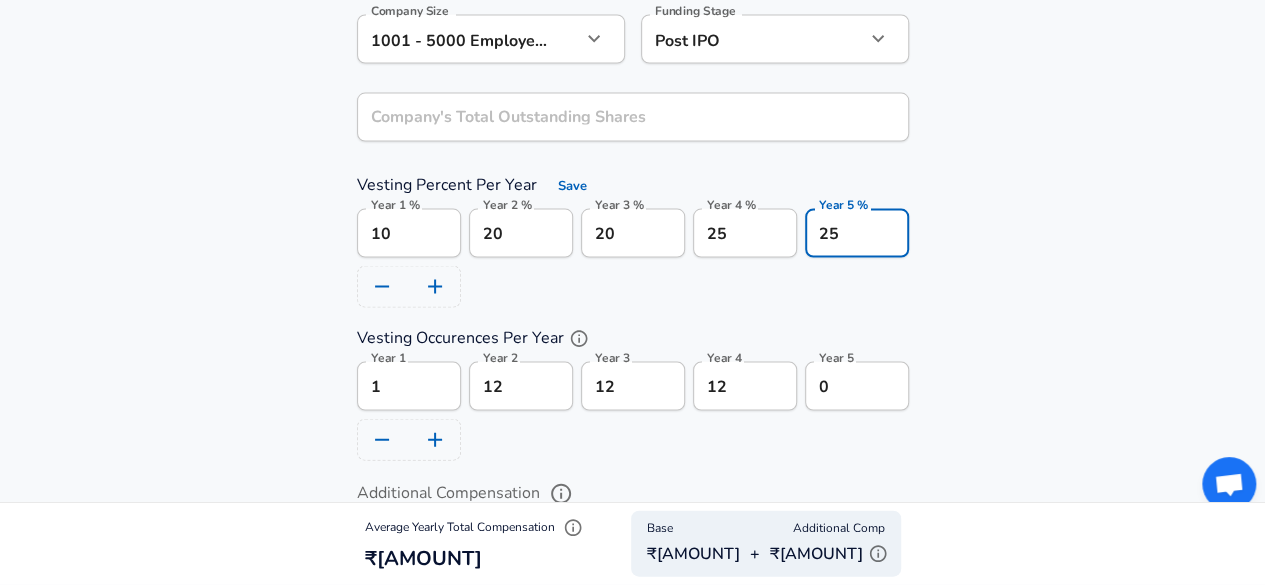 scroll, scrollTop: 1956, scrollLeft: 0, axis: vertical 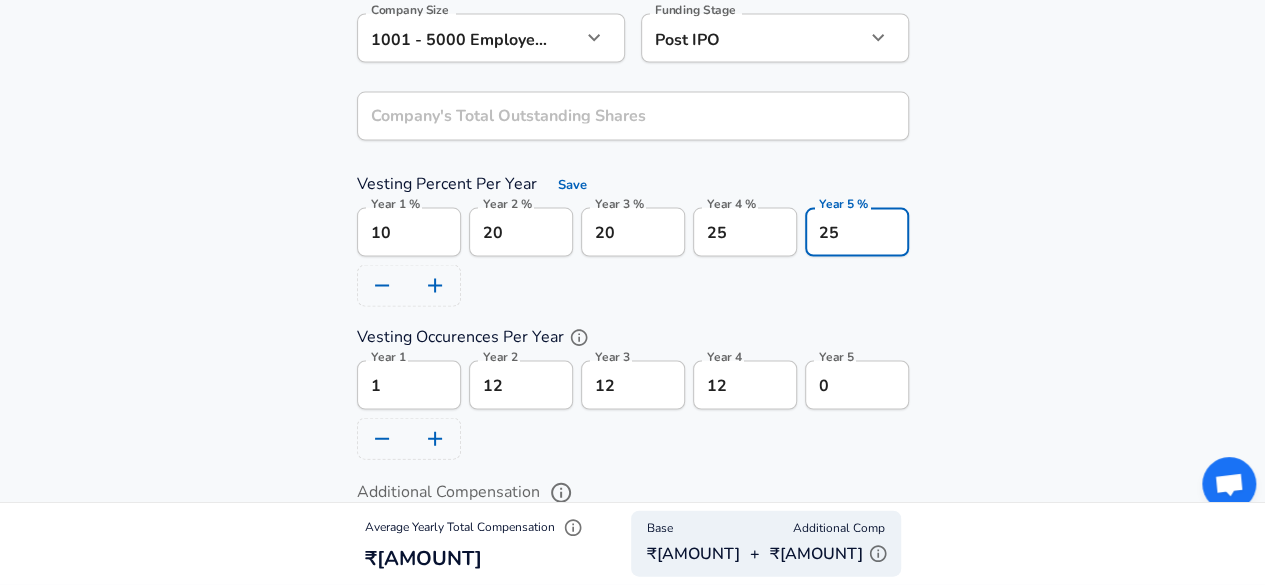 type on "25" 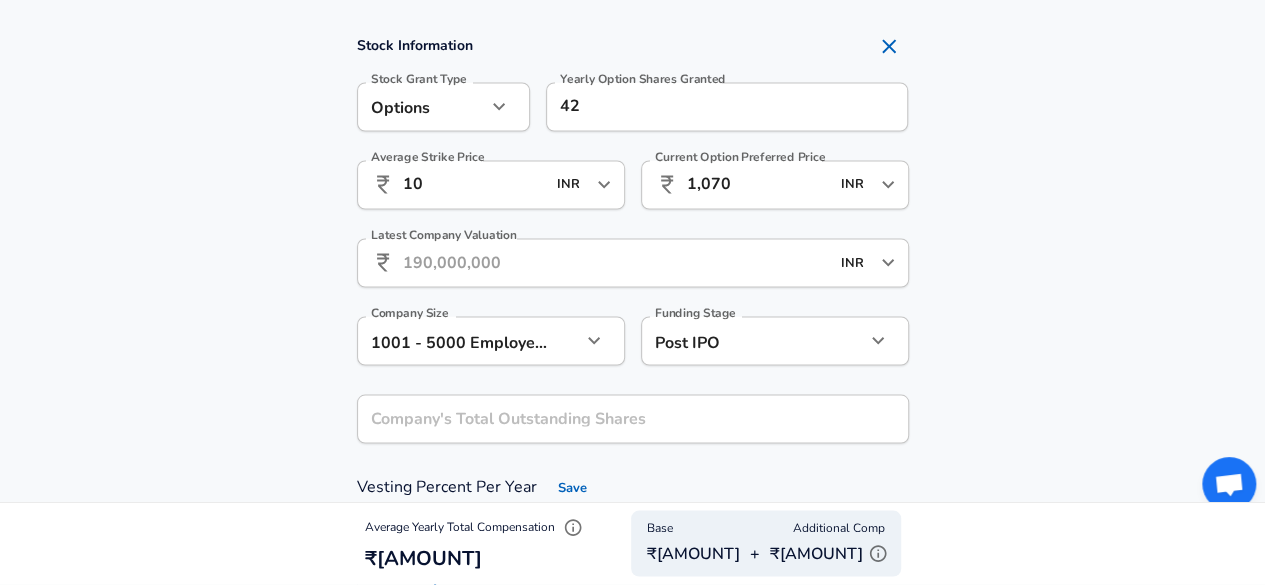 scroll, scrollTop: 1594, scrollLeft: 0, axis: vertical 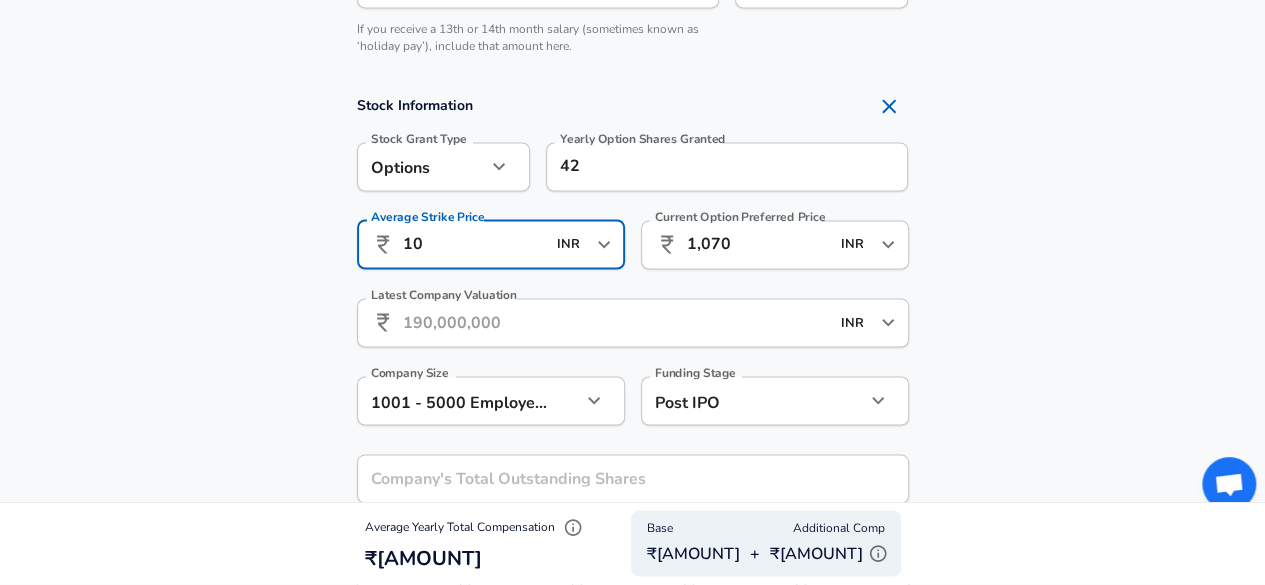 click on "10" at bounding box center [474, 244] 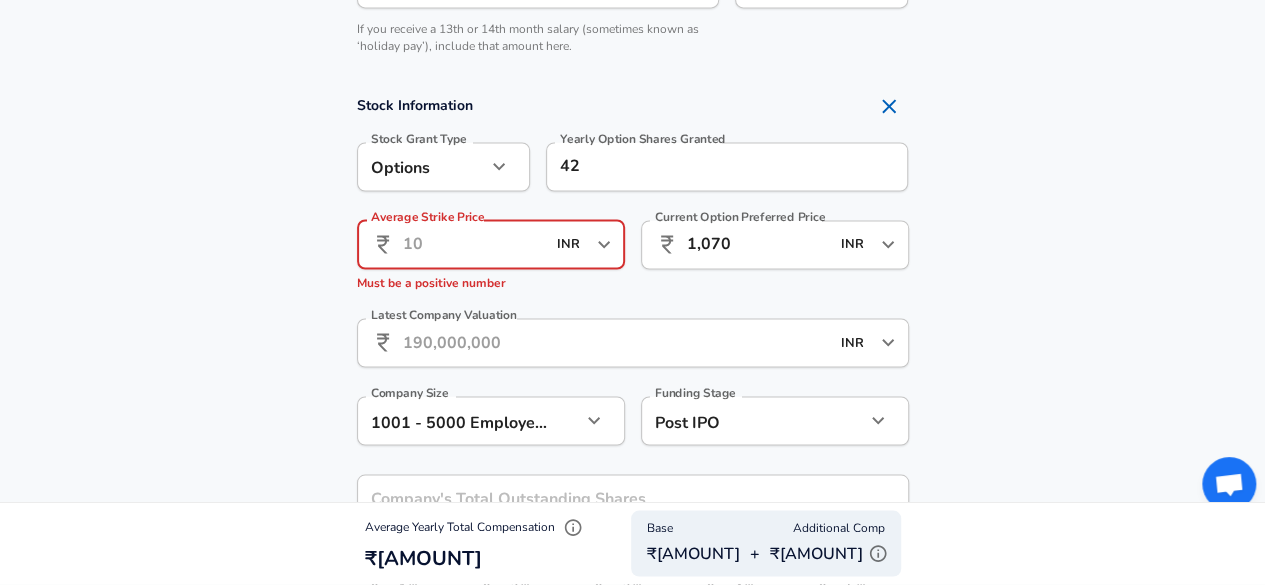 click on "Average Strike Price" at bounding box center [474, 244] 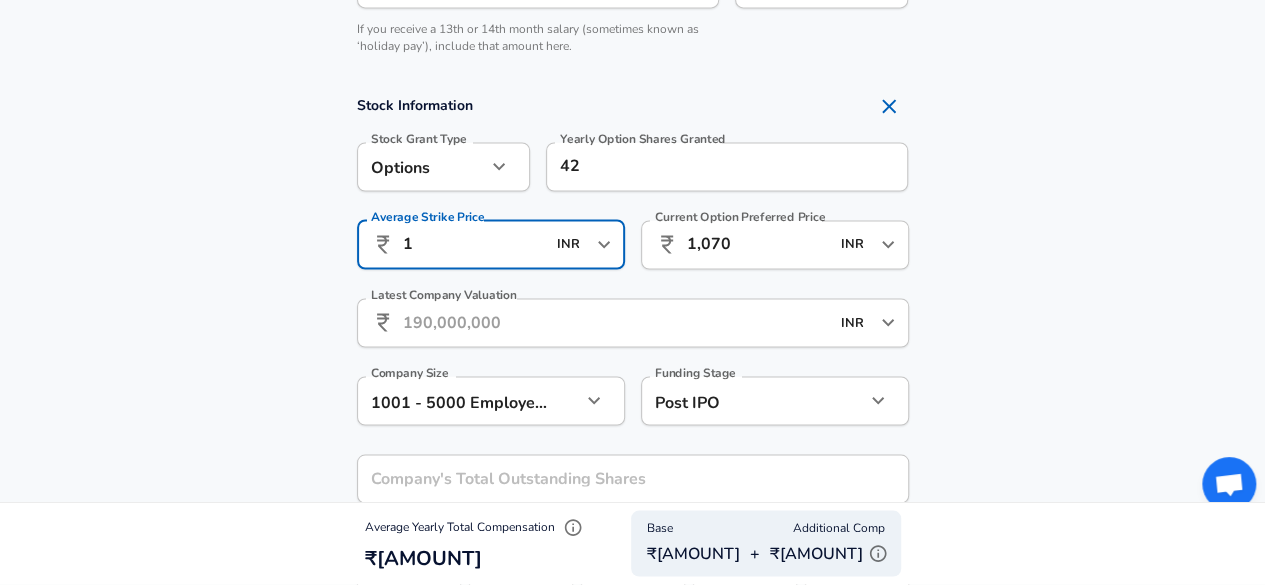 type on "10" 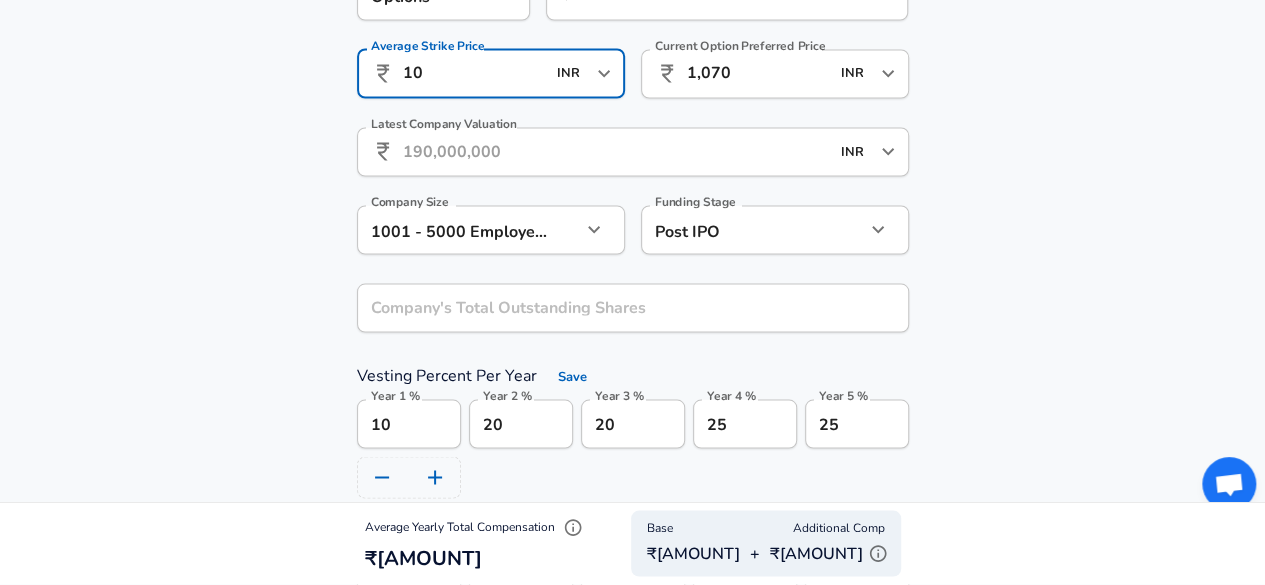 scroll, scrollTop: 1766, scrollLeft: 0, axis: vertical 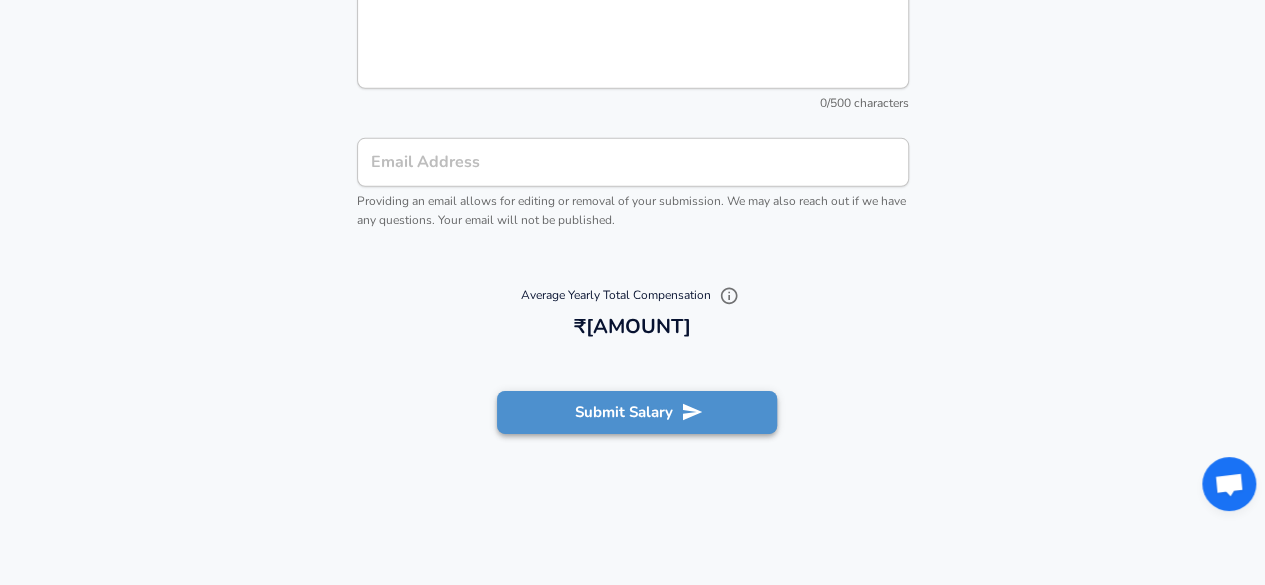 click on "Submit Salary" at bounding box center [637, 412] 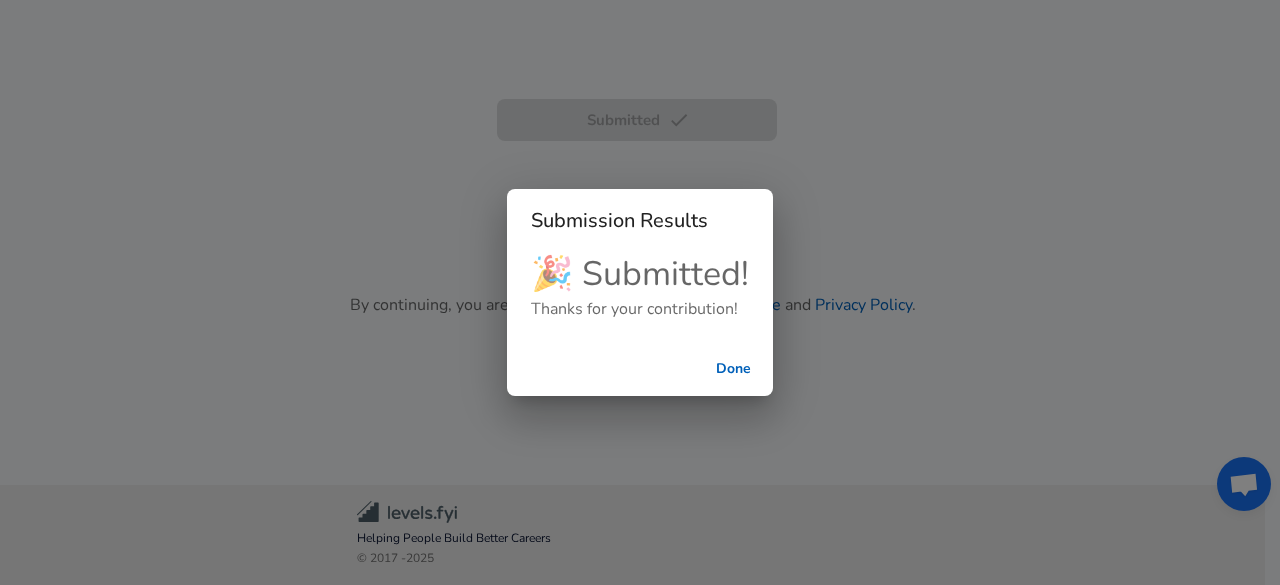 scroll, scrollTop: 648, scrollLeft: 0, axis: vertical 